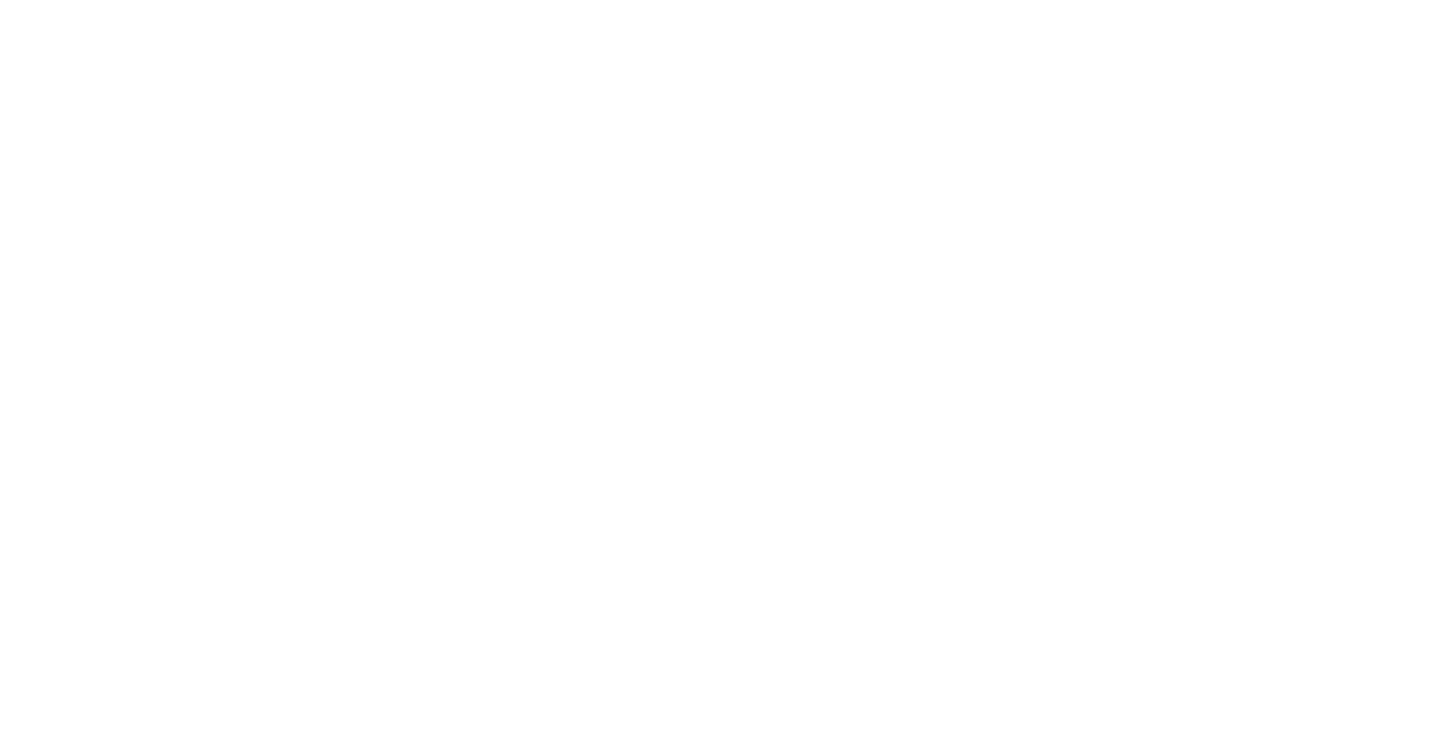 scroll, scrollTop: 0, scrollLeft: 0, axis: both 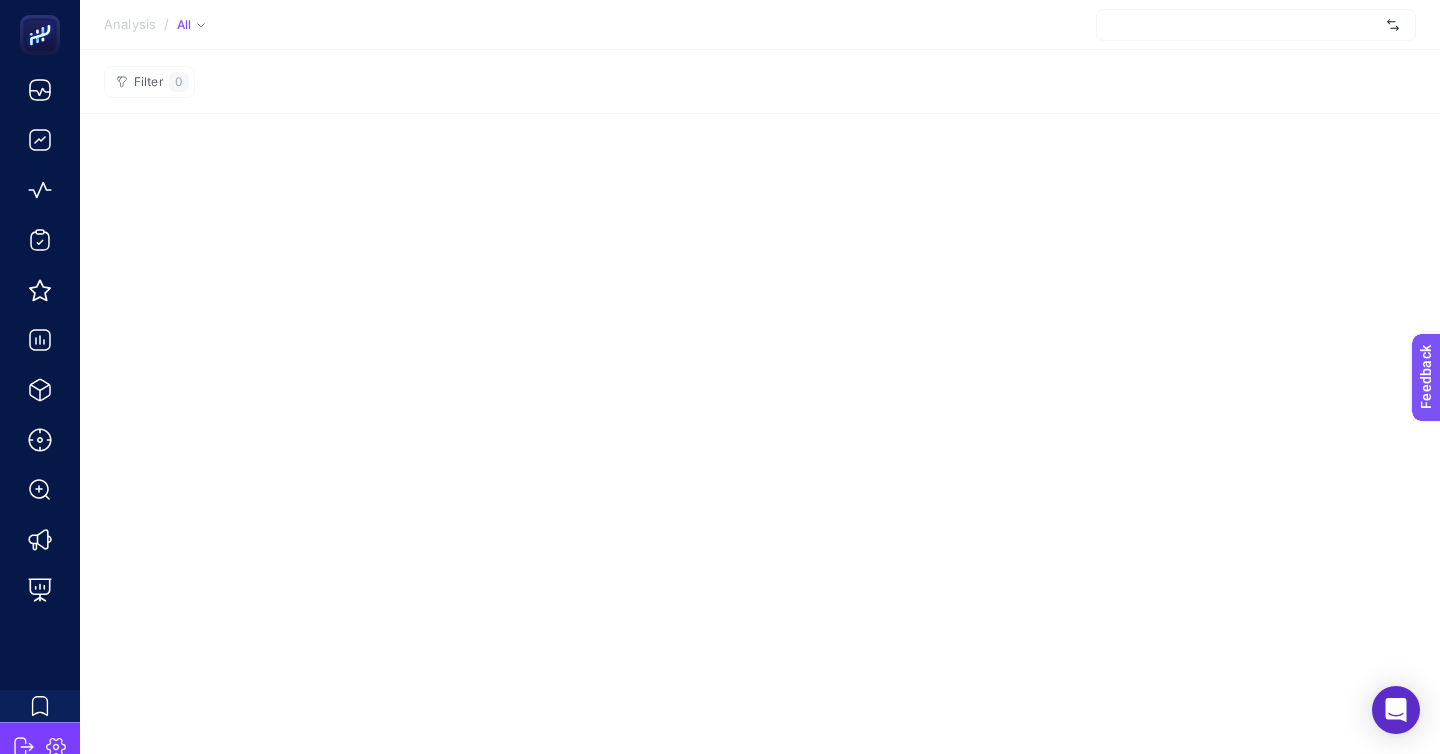 click at bounding box center [1256, 25] 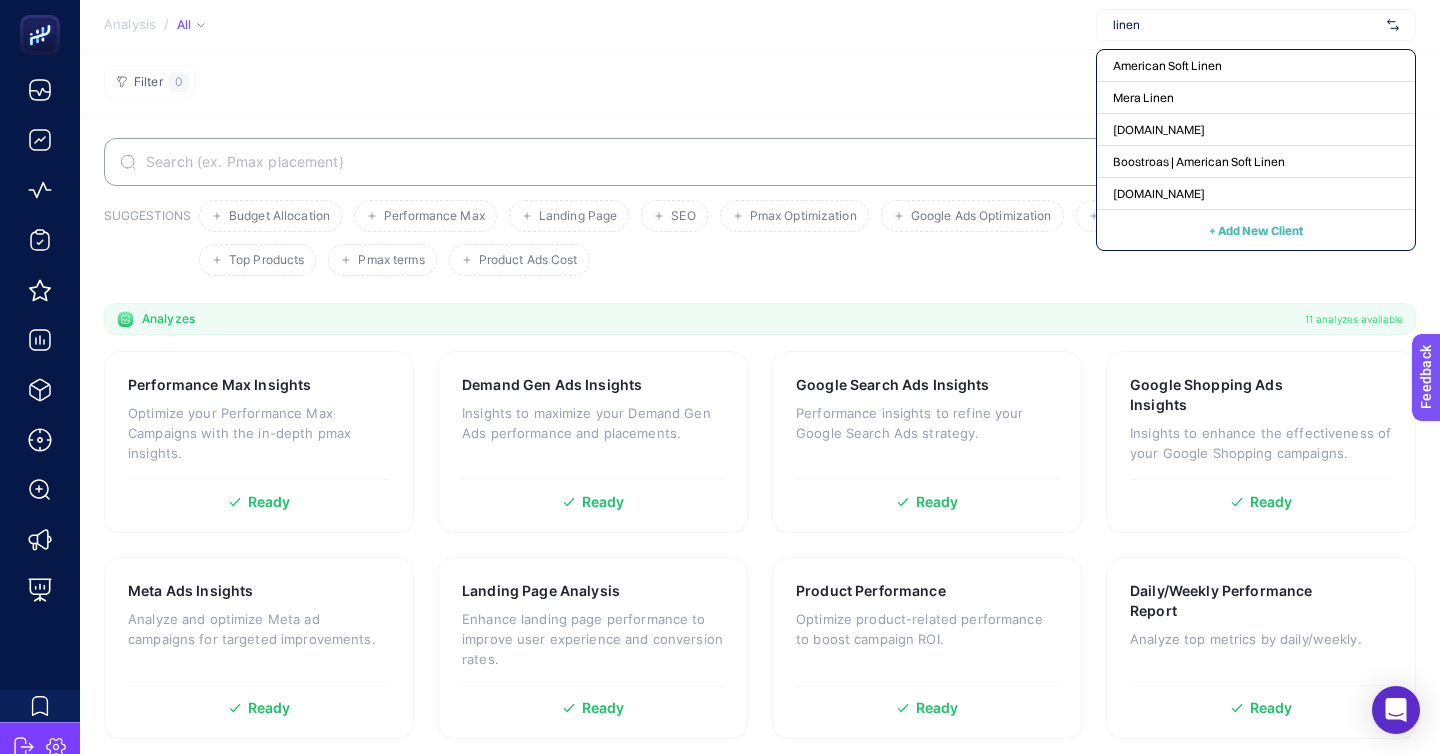type on "linens" 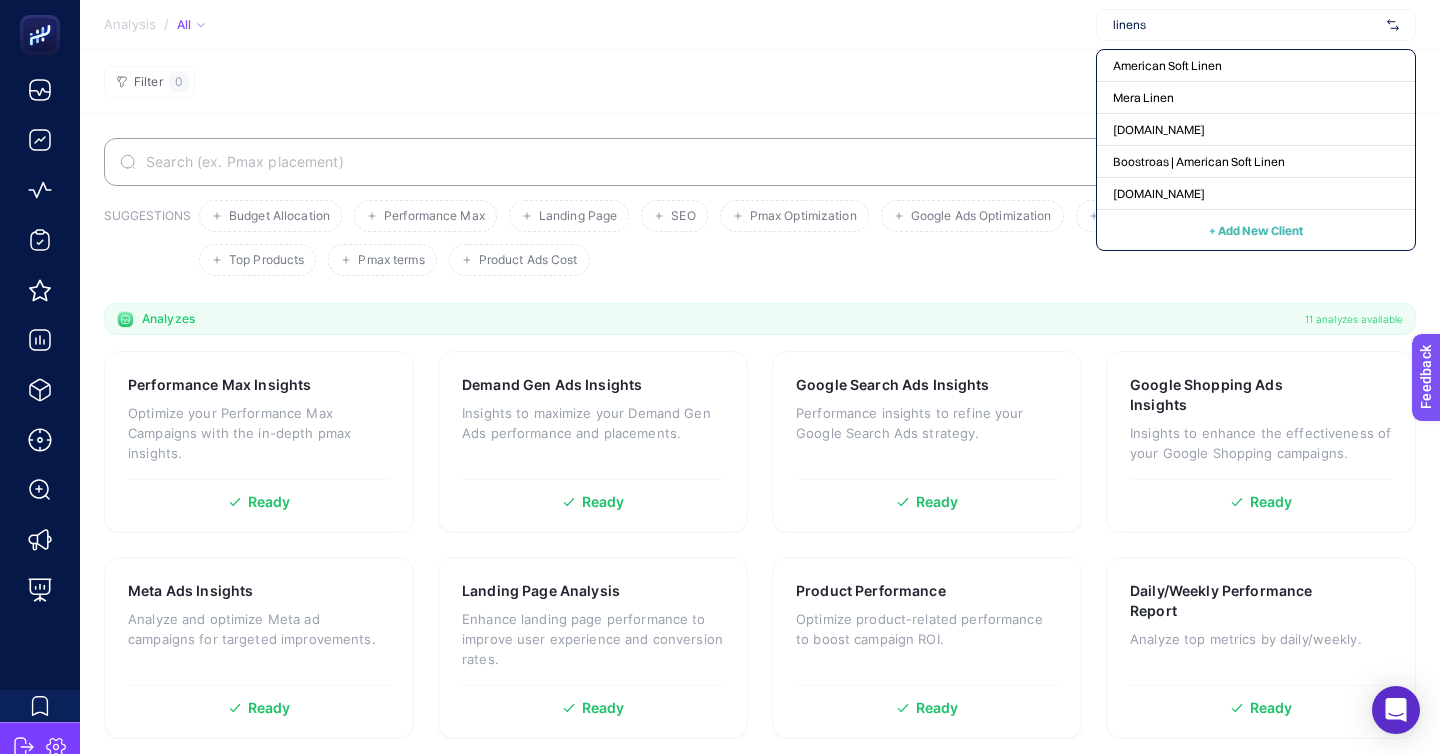 click on "linens" at bounding box center [1256, 25] 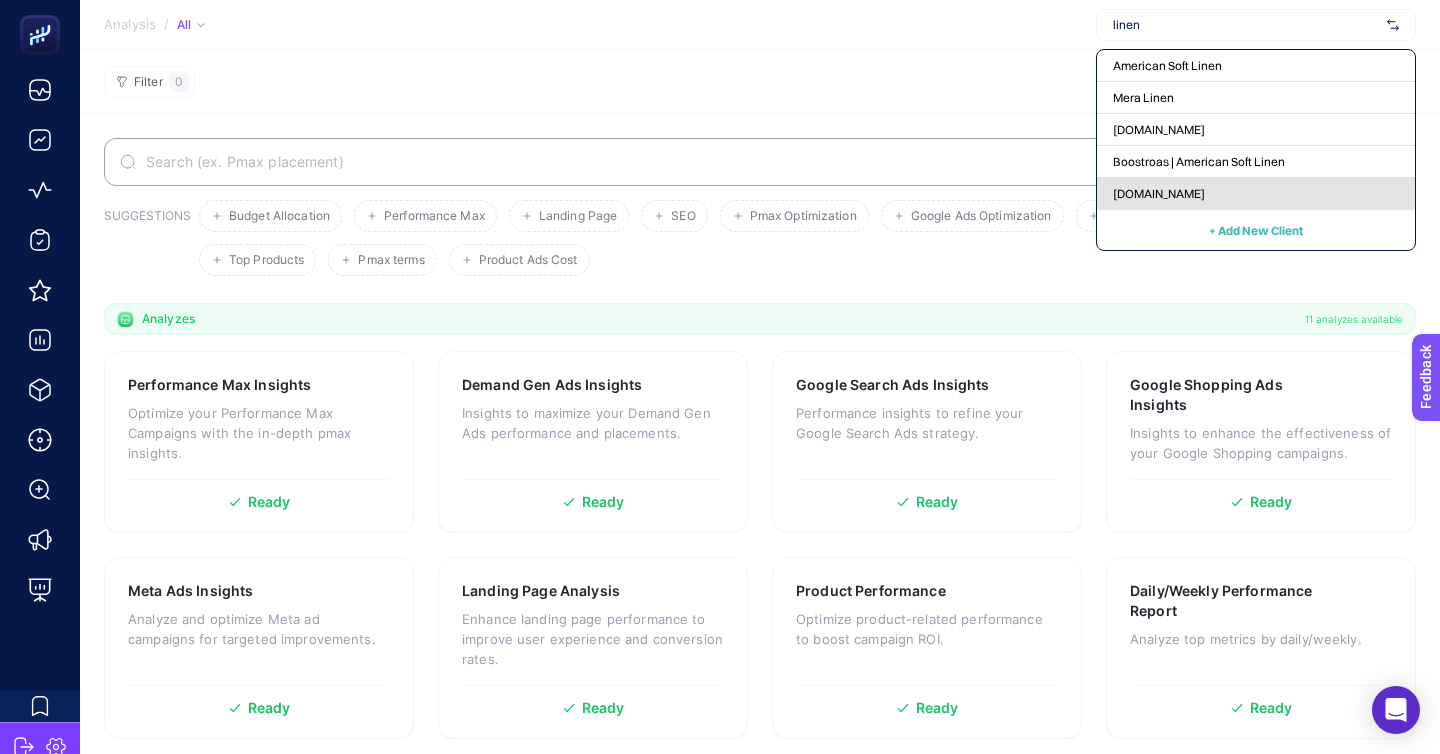 type on "linen" 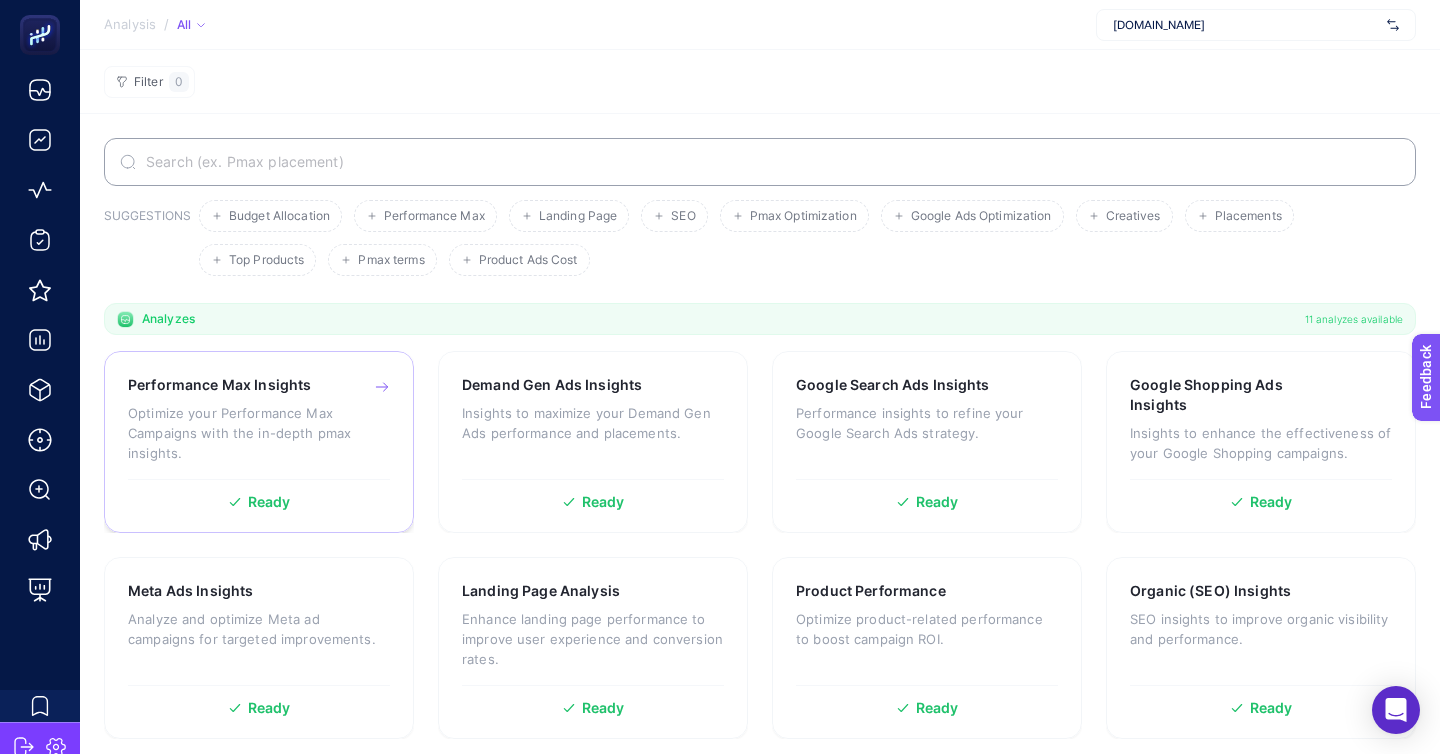 click on "Optimize your Performance Max Campaigns with the in-depth pmax insights." at bounding box center [259, 433] 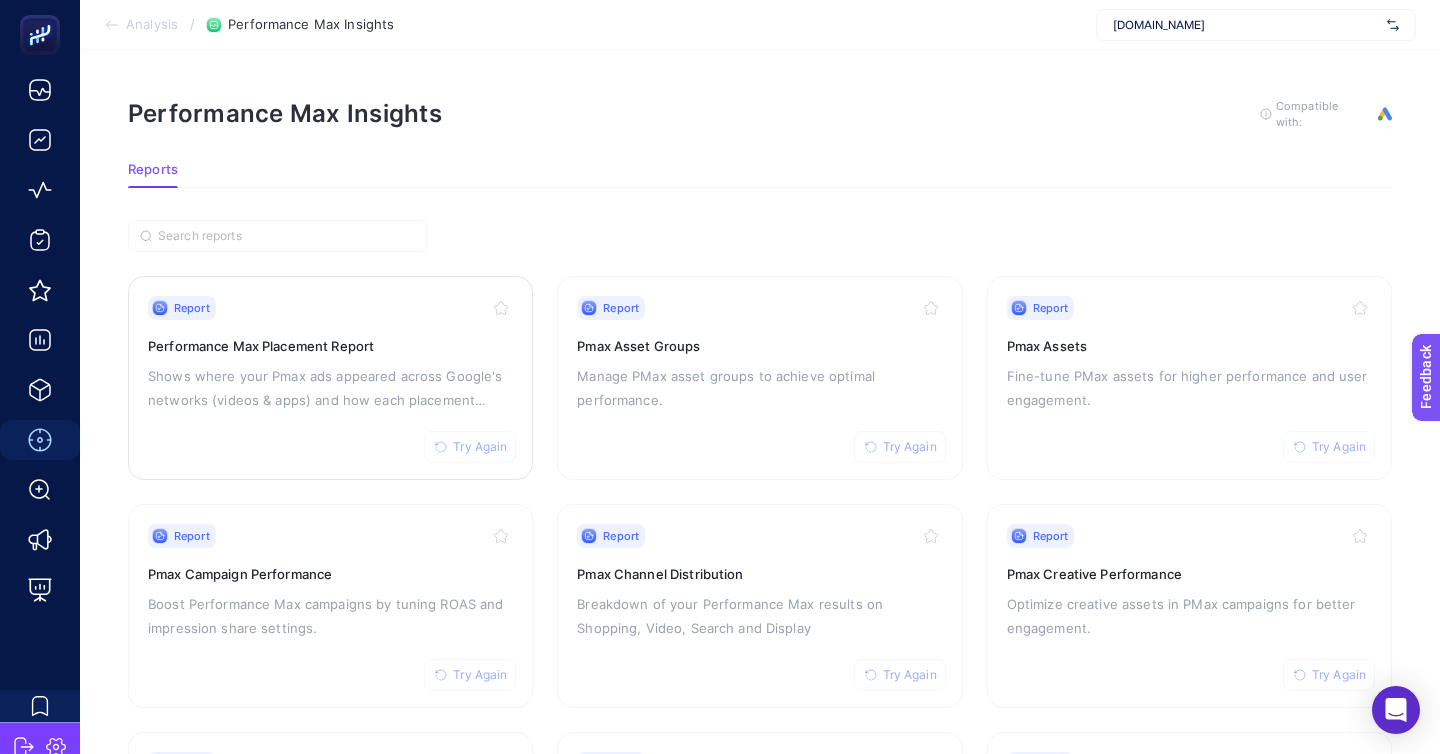 click on "Report Try Again Performance Max Placement Report Shows where your Pmax ads appeared across Google's networks (videos & apps) and how each placement performed" at bounding box center (330, 378) 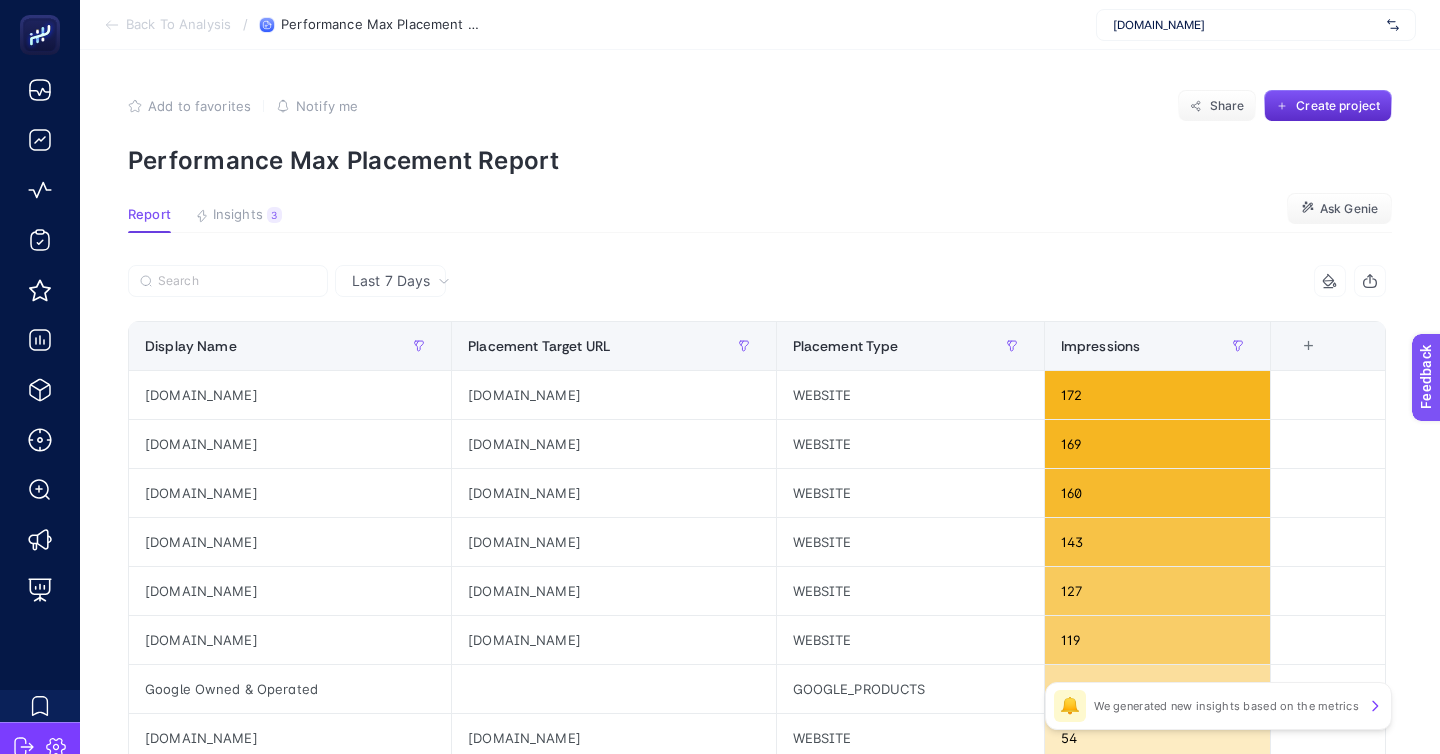 click on "[DOMAIN_NAME]" at bounding box center [1246, 25] 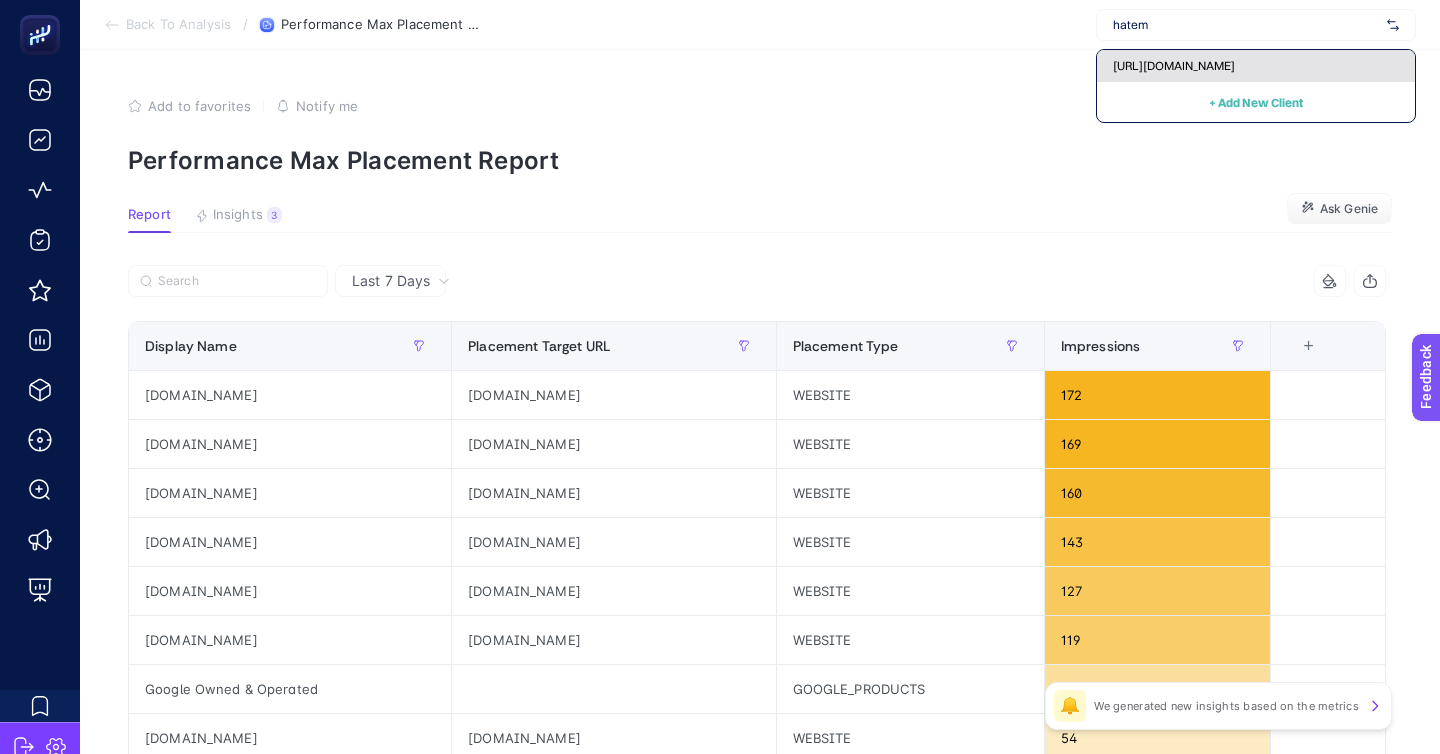 type on "hatem" 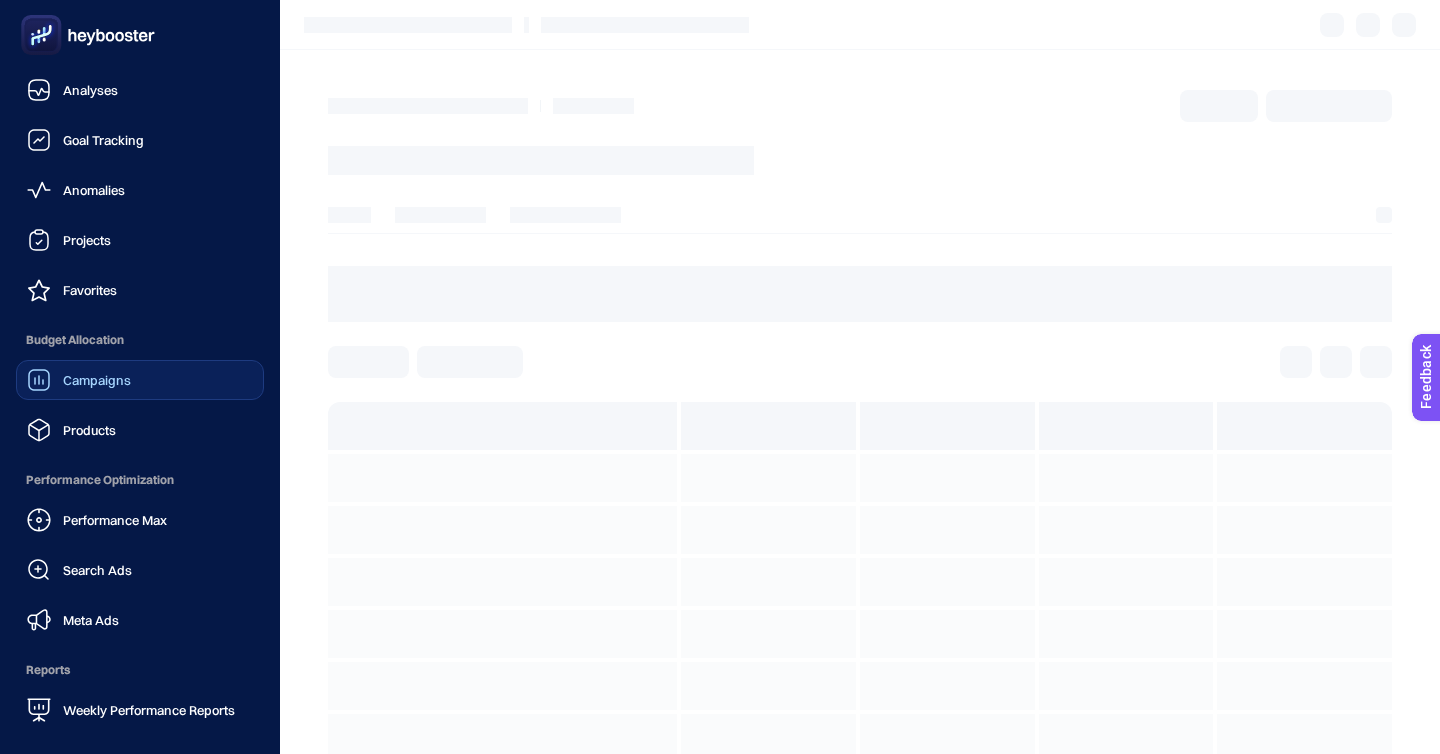 click on "Campaigns" 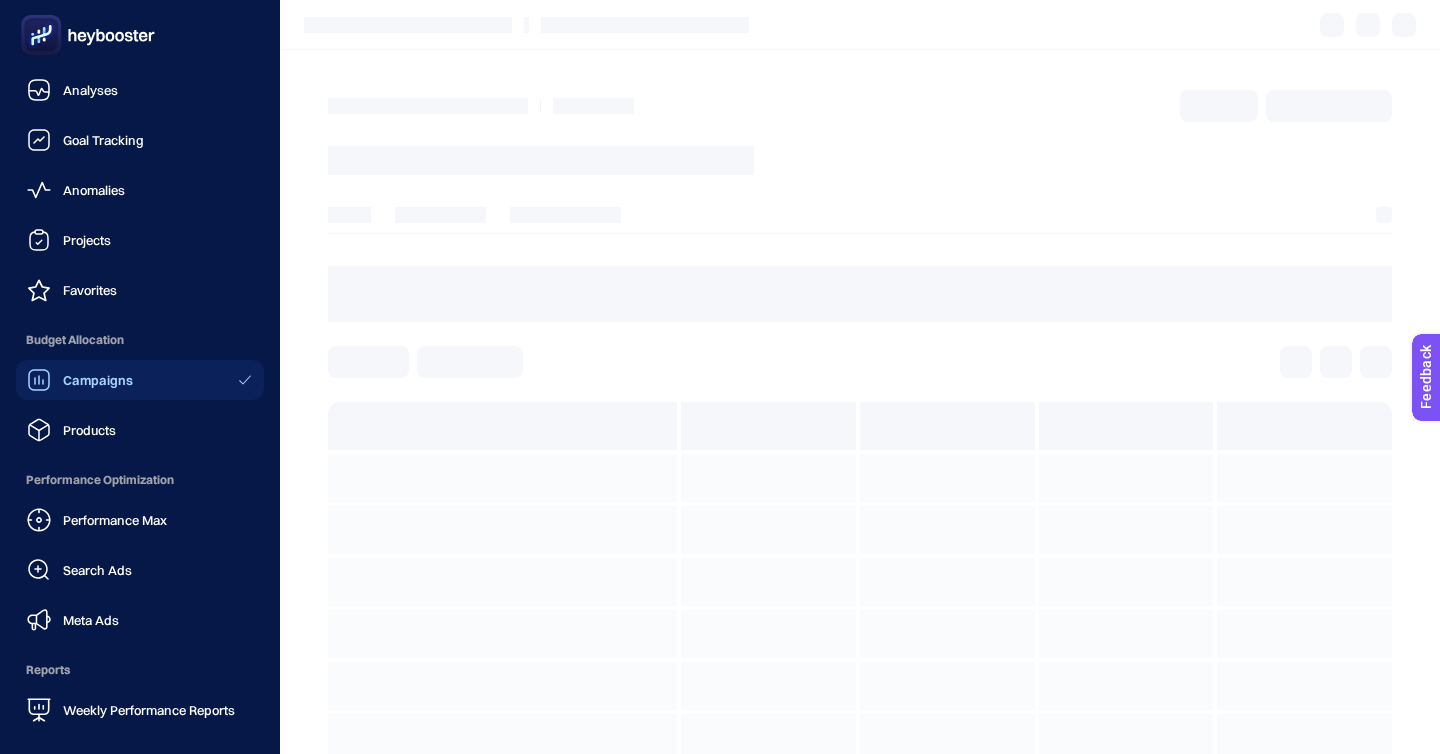 click on "Campaigns" 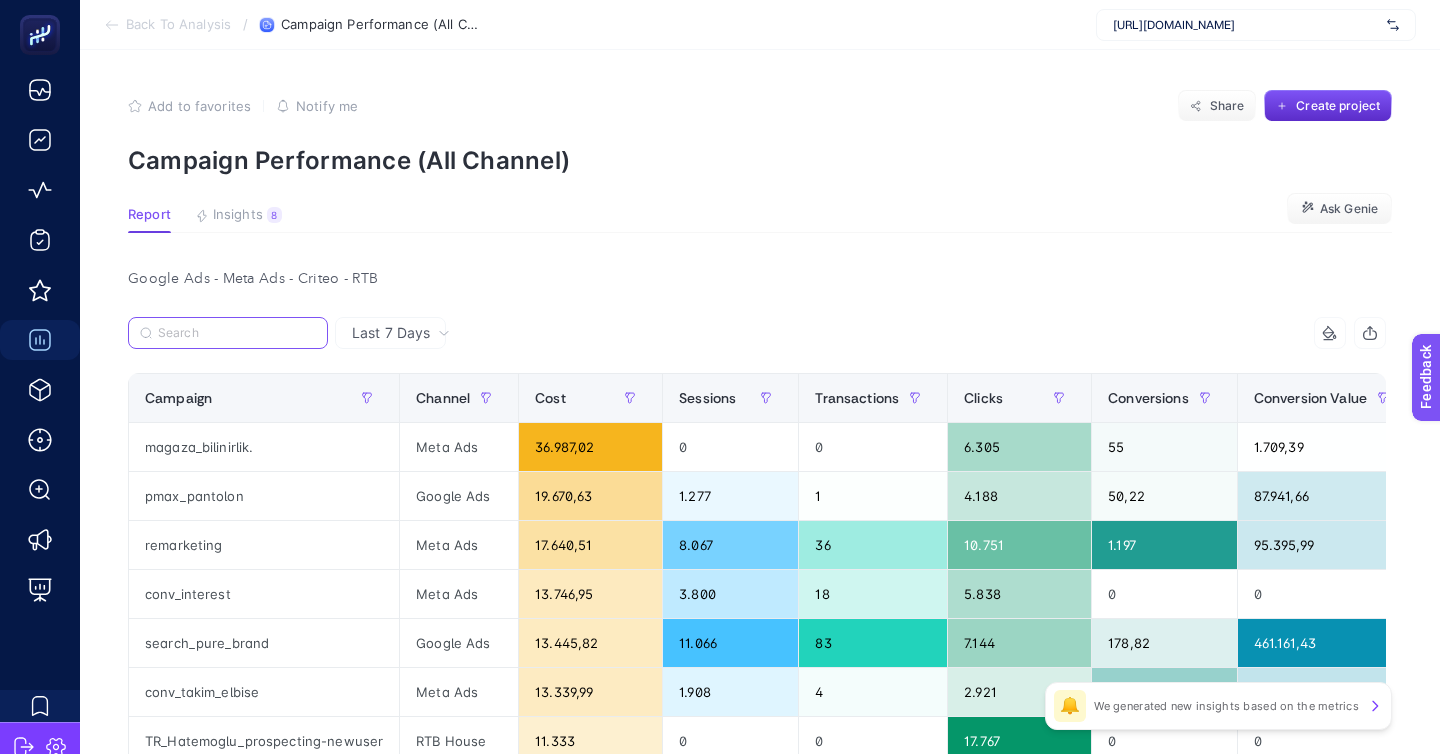 click at bounding box center (237, 333) 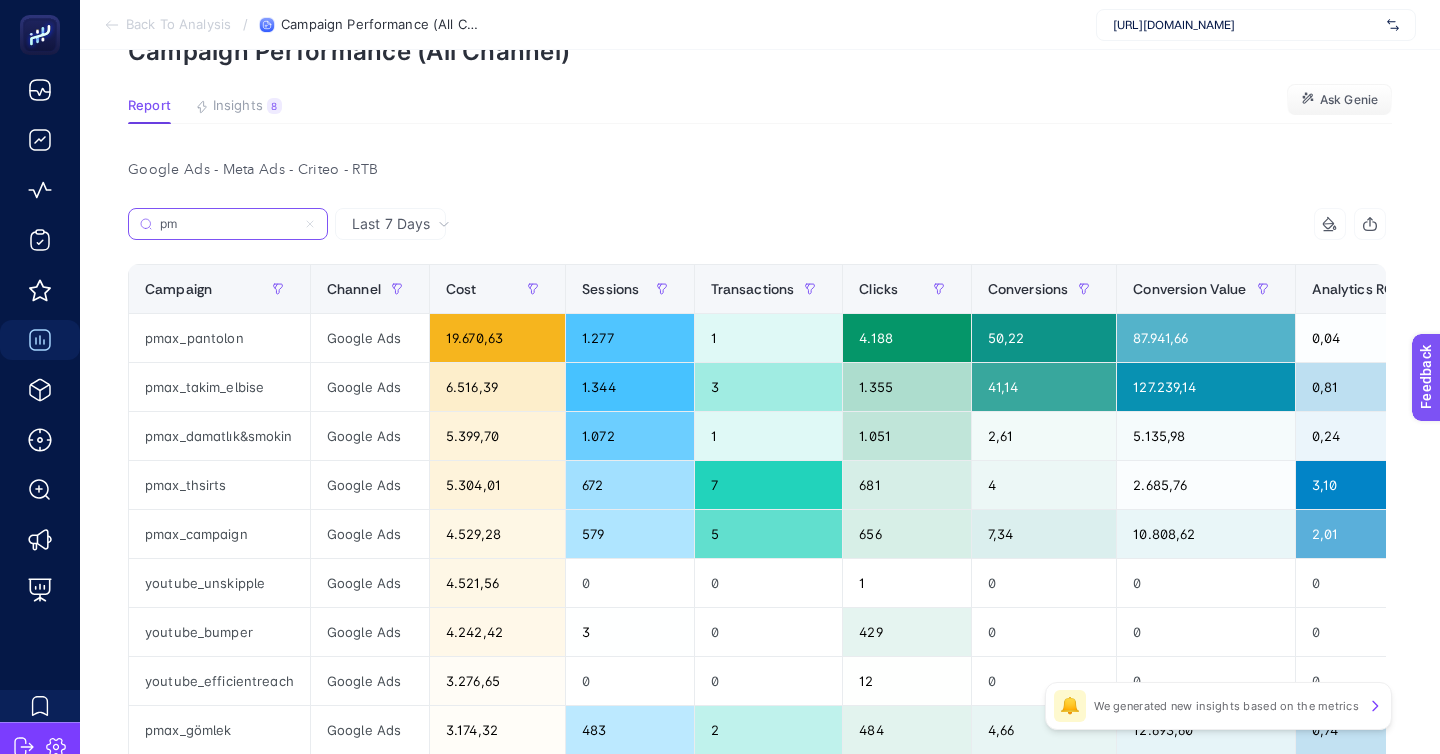 scroll, scrollTop: 104, scrollLeft: 0, axis: vertical 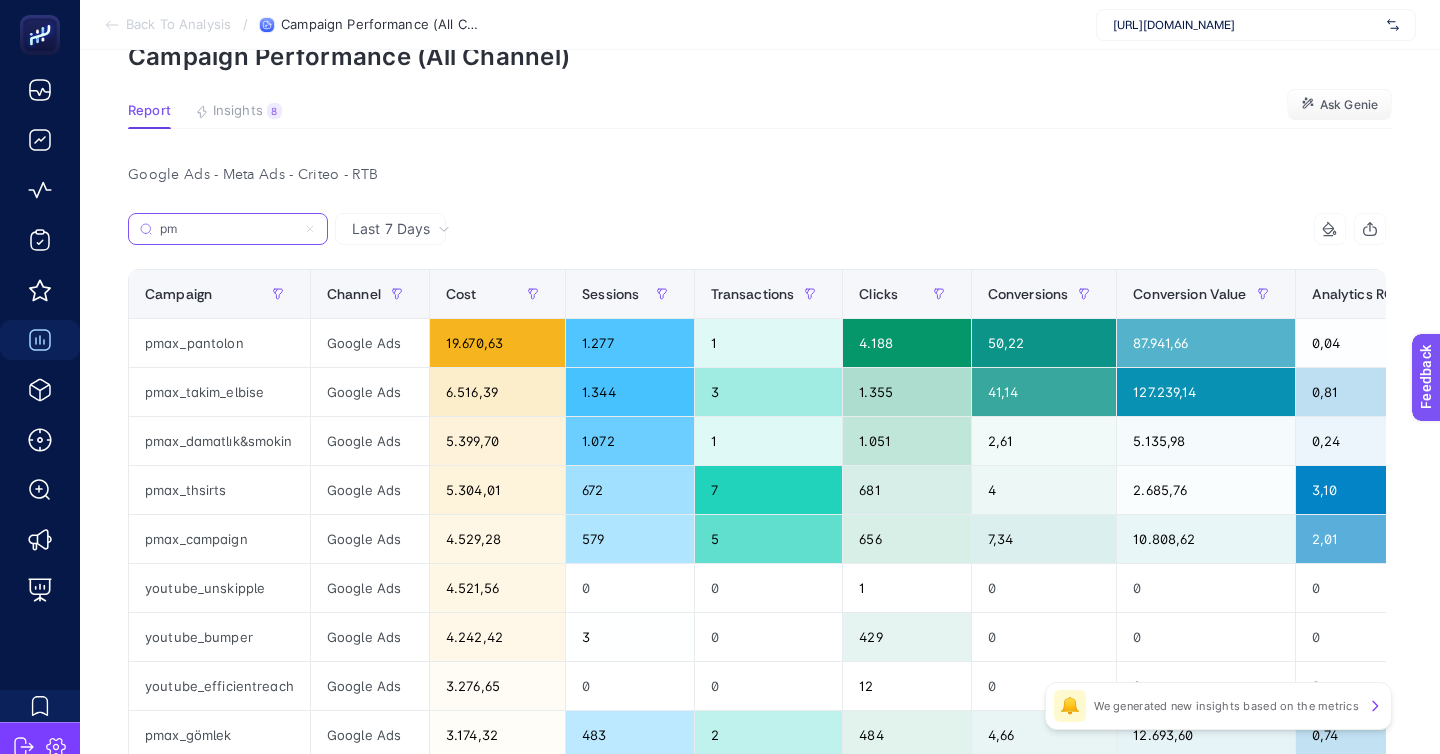 type on "pm" 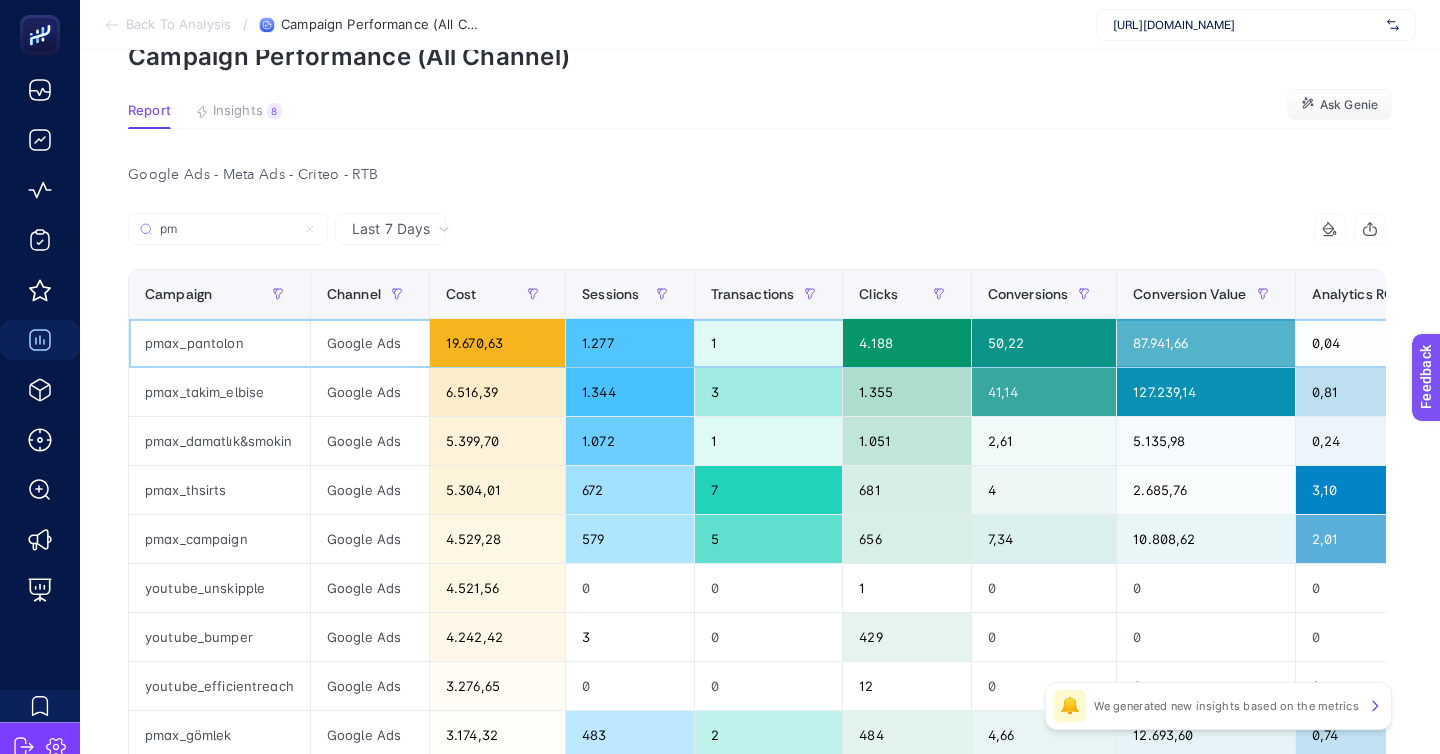 click on "50,22" 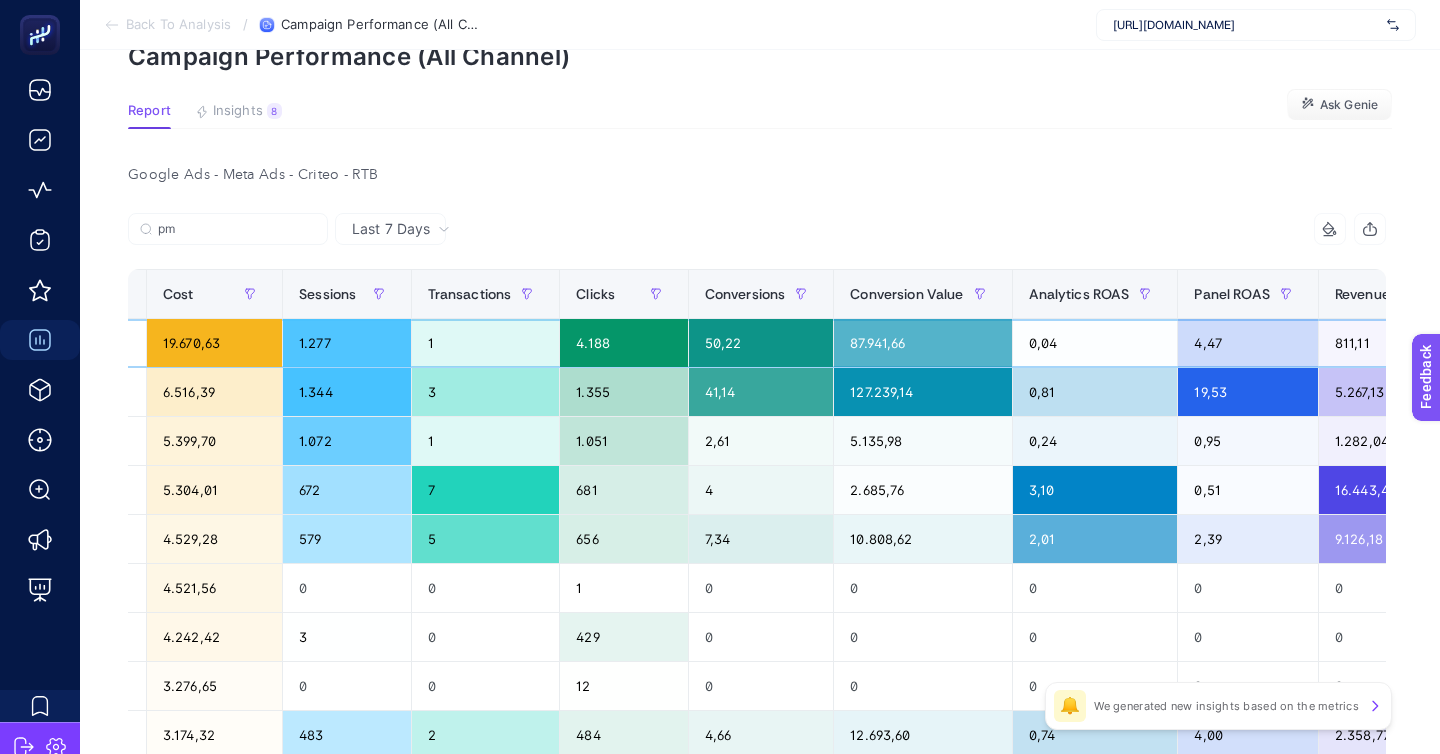 scroll, scrollTop: 0, scrollLeft: 272, axis: horizontal 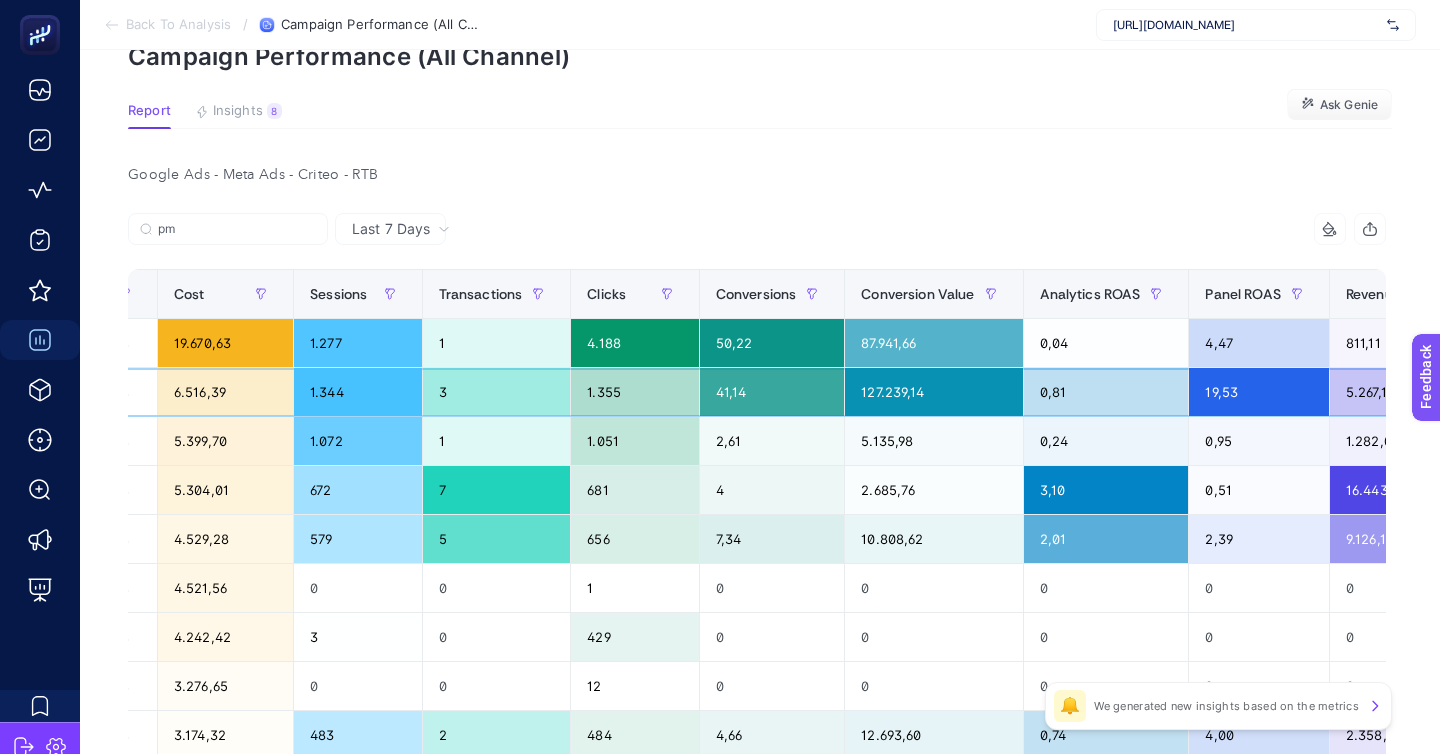 click on "0,81" 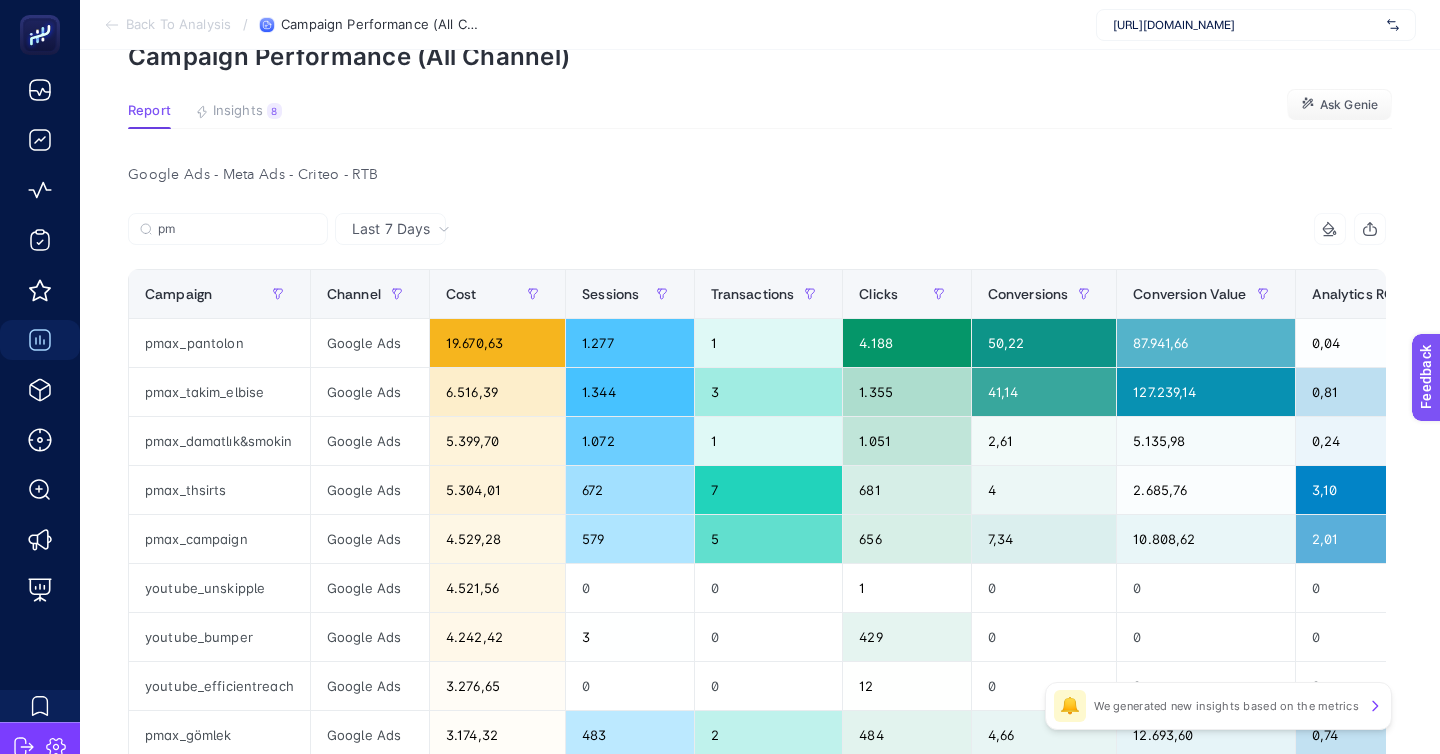 click on "Google Ads - Meta Ads - Criteo - RTB  Last 7 Days pm 10 items selected Campaign Channel Cost Sessions Transactions Clicks Conversions Conversion Value Analytics ROAS Panel ROAS Revenue AOV 12 items selected + pmax_pantolon Google Ads 19.670,63 1.277 1 4.188 50,22 87.941,66 0,04 4,47 811,11 811,11 pmax_takim_elbise Google Ads 6.516,39 1.344 3 1.355 41,14 127.239,14 0,81 19,53 5.267,13 1.755,71 pmax_damatlık&smokin Google Ads 5.399,70 1.072 1 1.051 2,61 5.135,98 0,24 0,95 1.282,04 1.282,04 pmax_thsirts Google Ads 5.304,01 672 7 681 4 2.685,76 3,10 0,51 16.443,45 2.349,06 pmax_campaign Google Ads 4.529,28 579 5 656 7,34 10.808,62 2,01 2,39 9.126,18 1.825,24 youtube_unskipple Google Ads 4.521,56 0 0 1 0 0 0 0 0 0 youtube_bumper Google Ads 4.242,42 3 0 429 0 0 0 0 0 0 youtube_efficientreach Google Ads 3.276,65 0 0 12 0 0 0 0 0 0 pmax_gömlek Google Ads 3.174,32 483 2 484 4,66 12.693,60 0,74 4,00 2.358,77 1.179,39 youtube_shorts Google Ads 2.621,06 0 0 0 0 0 0 0 0 0     Total: 59.256.02   Total: 5.430.00" at bounding box center (757, 596) 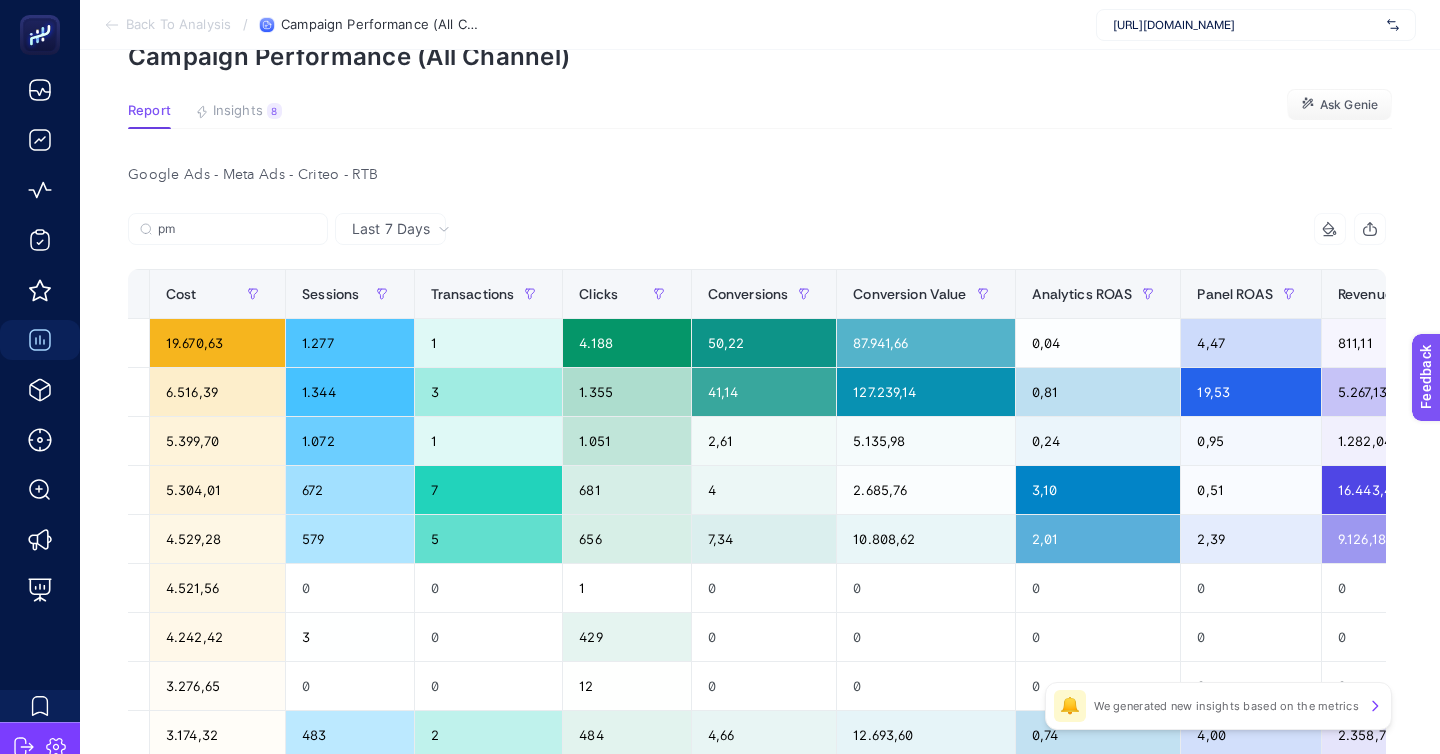 scroll, scrollTop: 0, scrollLeft: 255, axis: horizontal 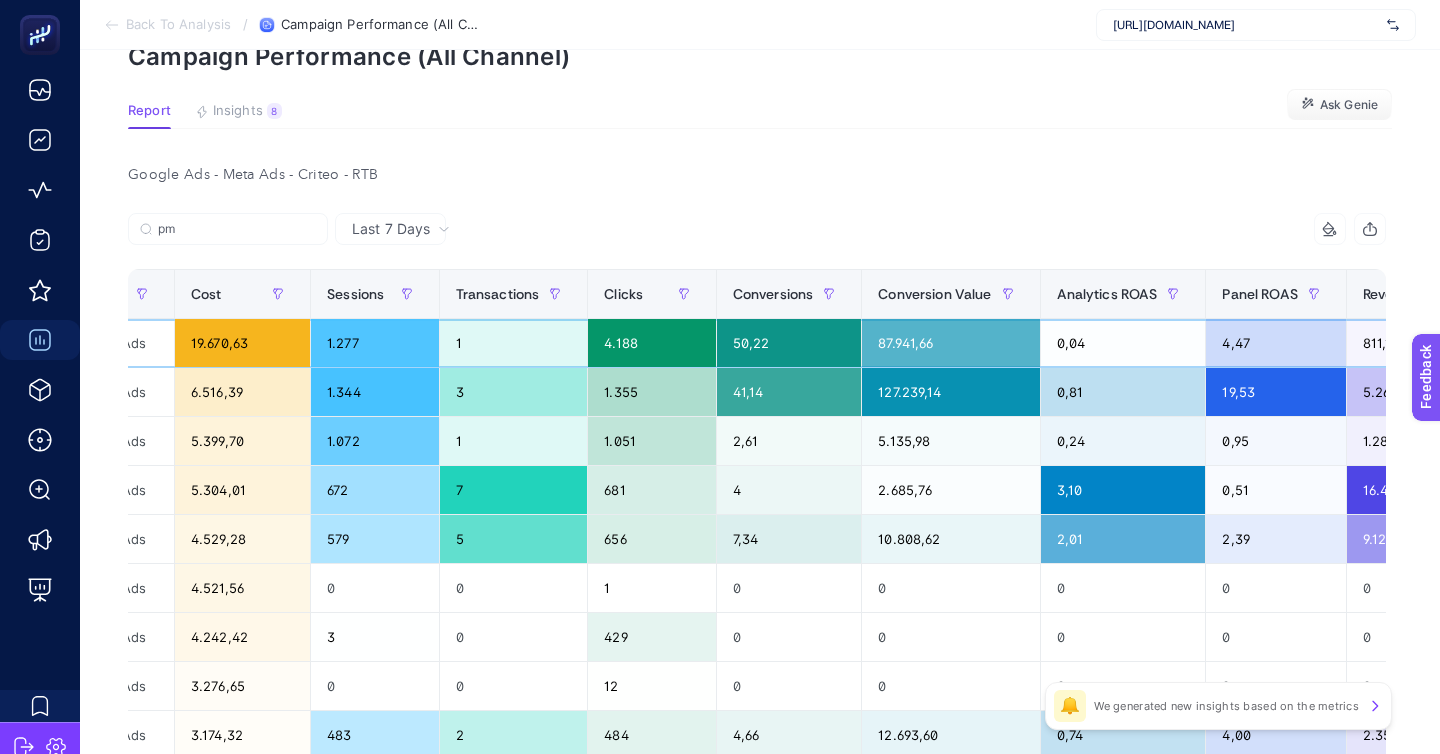click on "811,11" 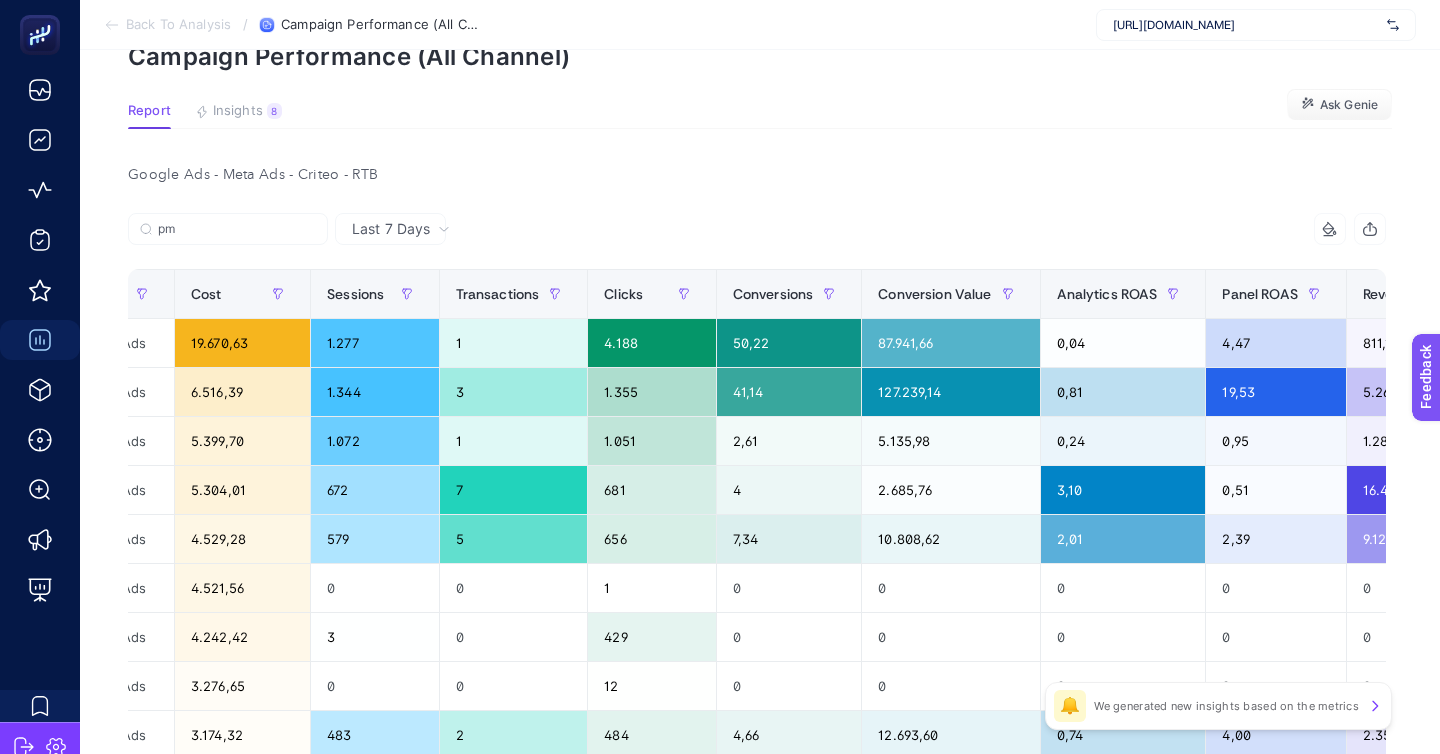 click on "5.267,13" 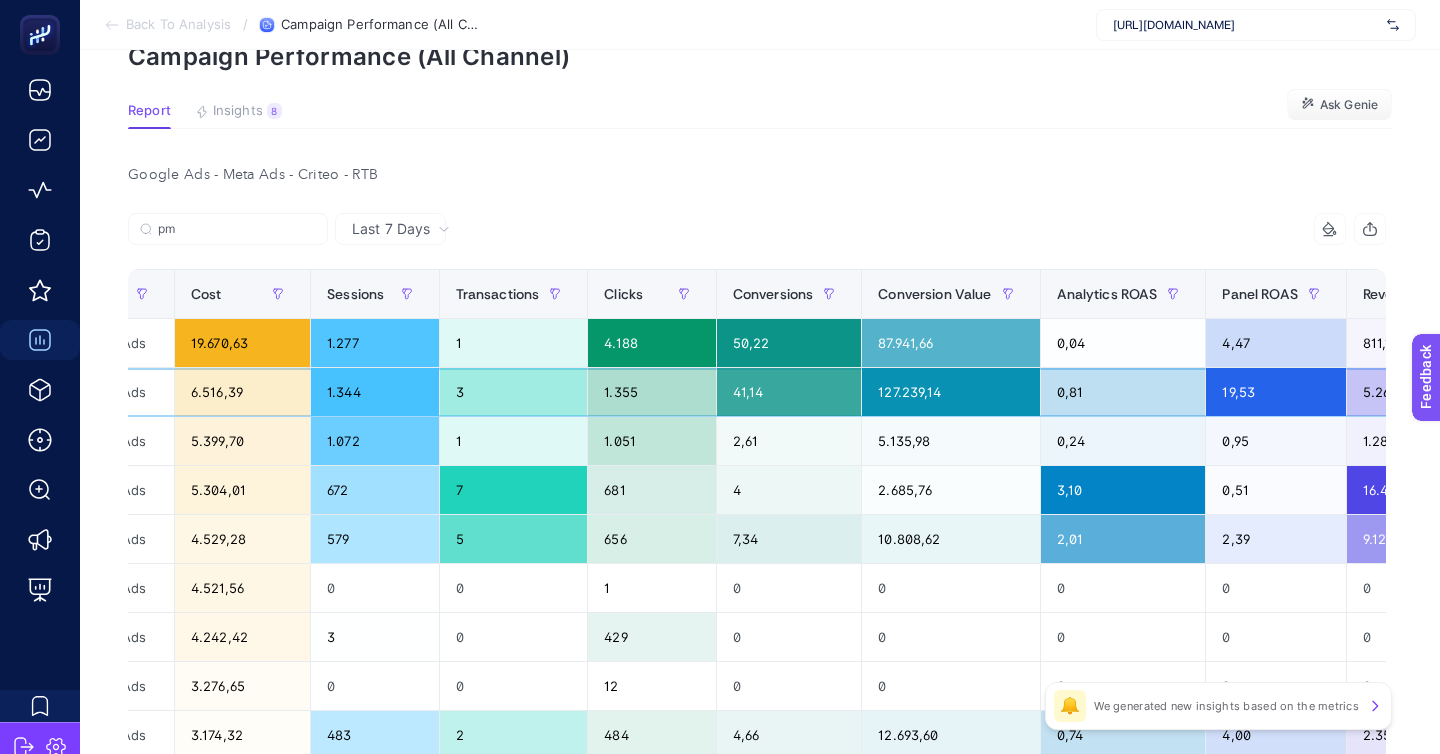 click on "5.267,13" 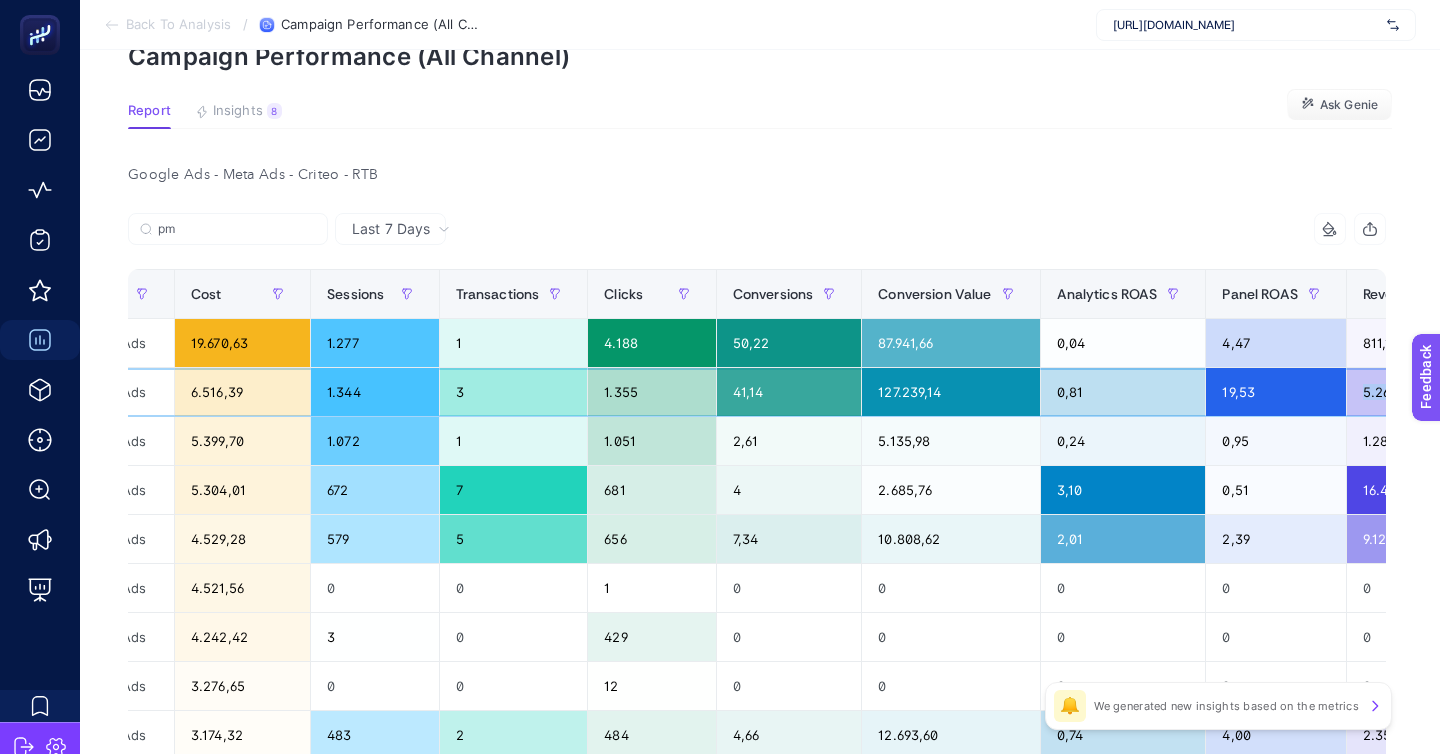 click on "5.267,13" 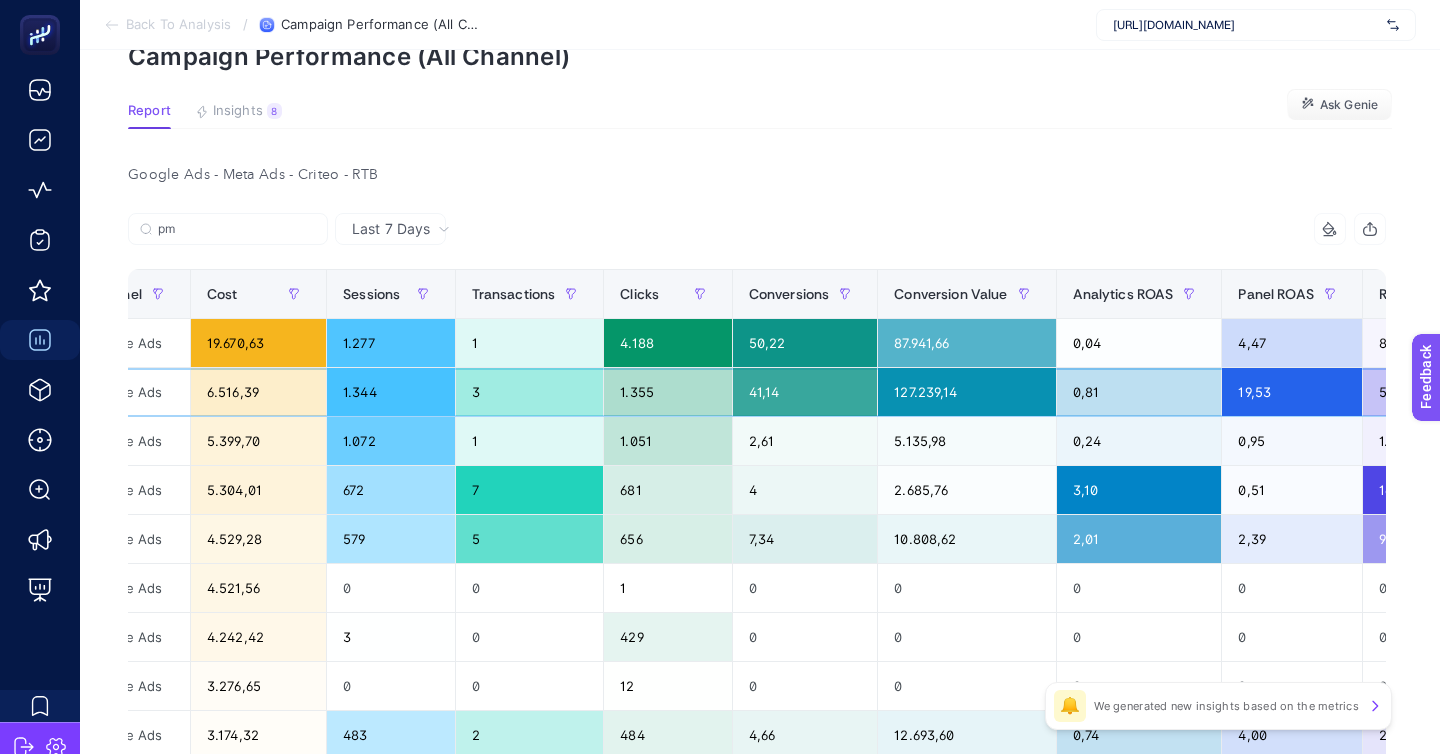 click on "127.239,14" 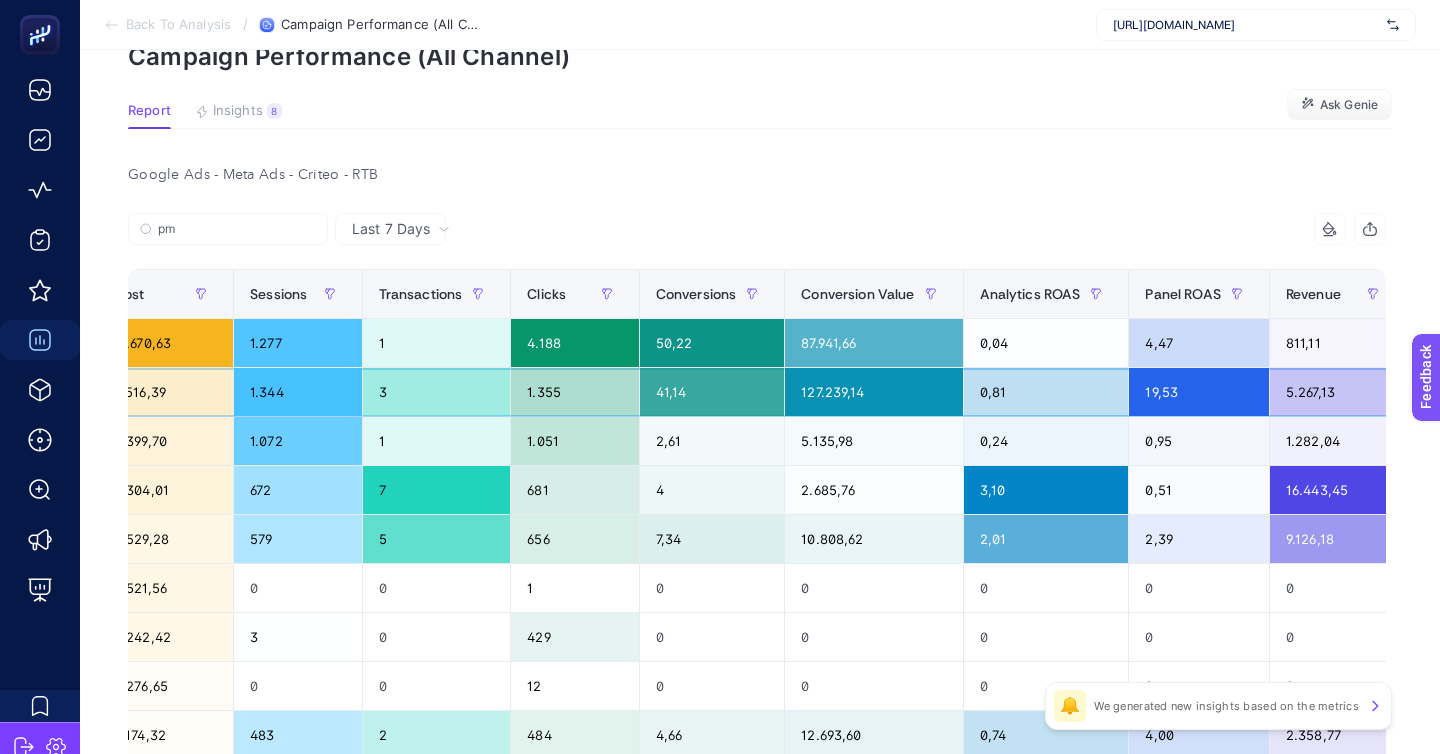 scroll, scrollTop: 0, scrollLeft: 0, axis: both 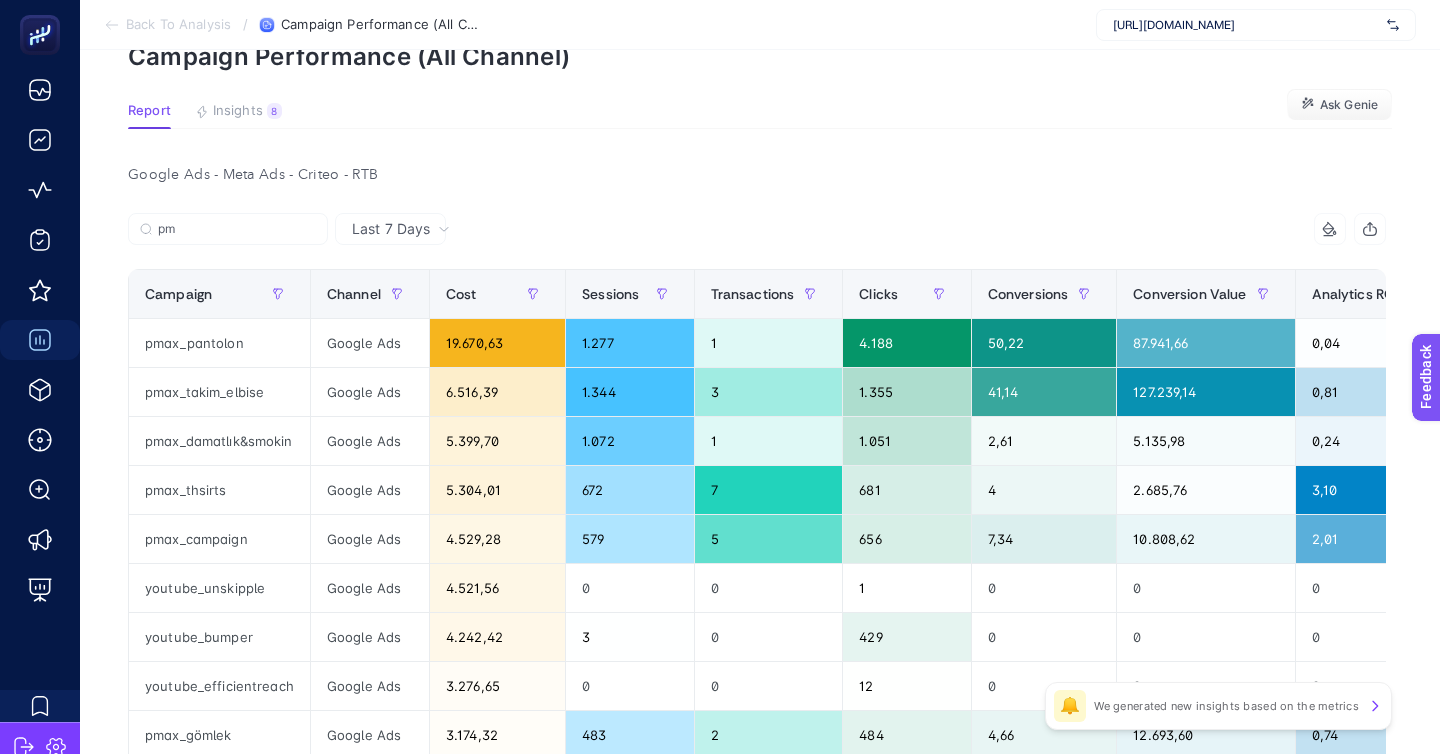 click on "Back To Analysis / Campaign Performance (All Channel) https://www.hatemoglu.com/" 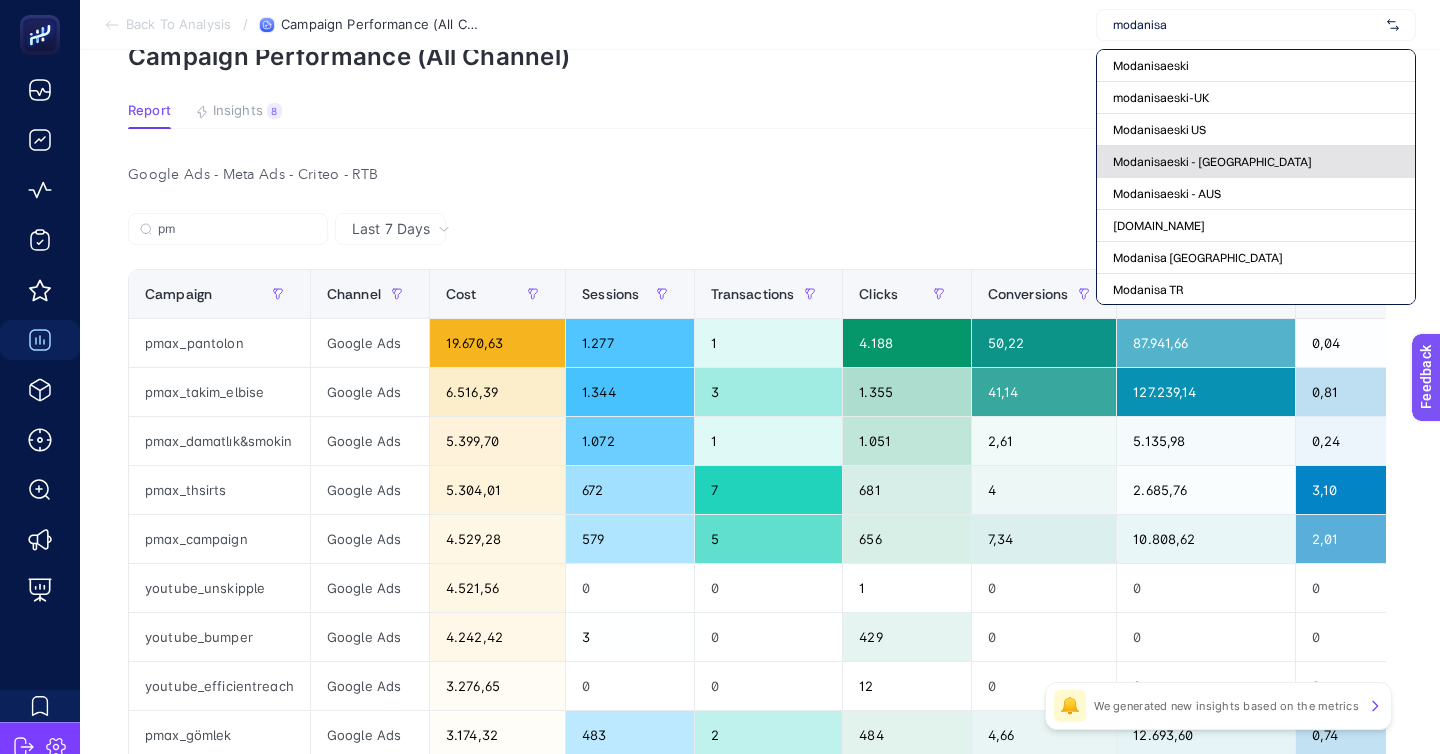 scroll, scrollTop: 190, scrollLeft: 0, axis: vertical 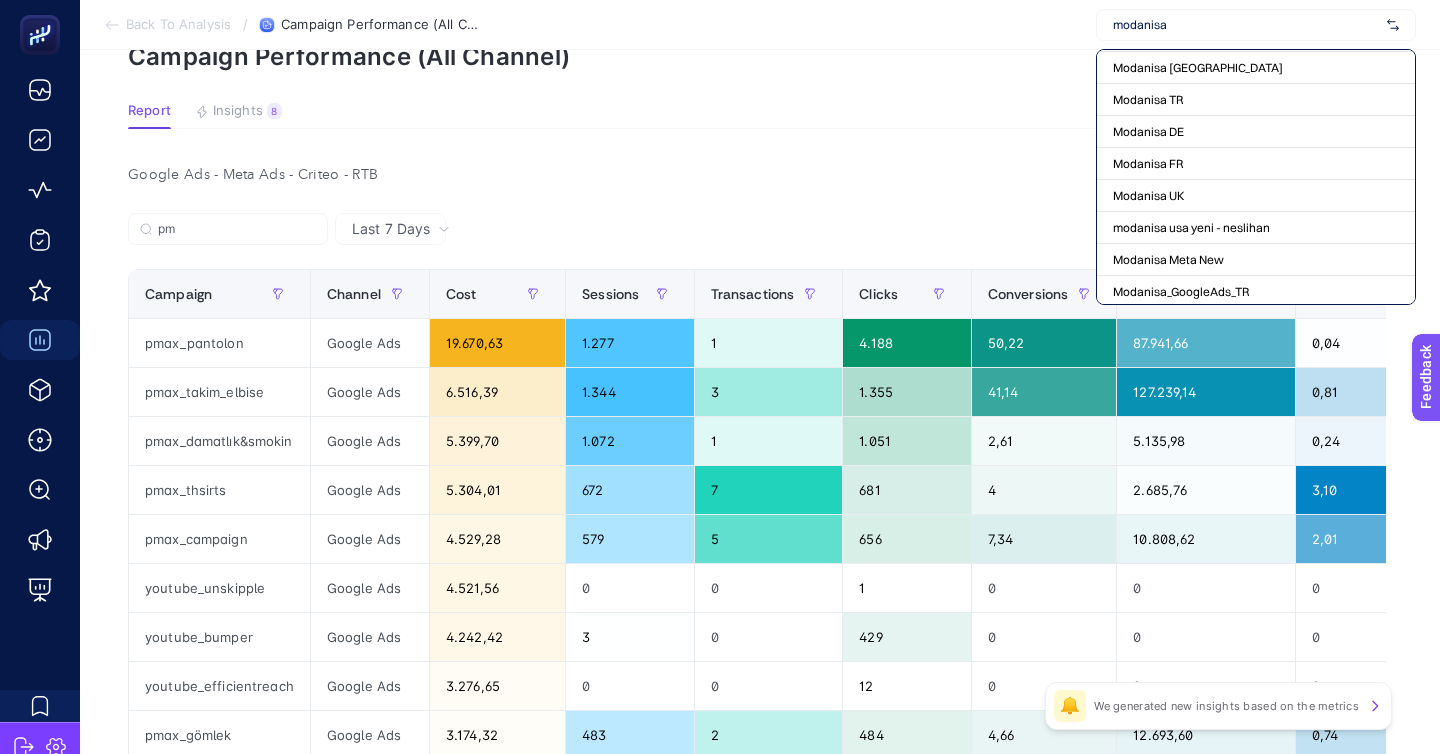 type on "modanisa" 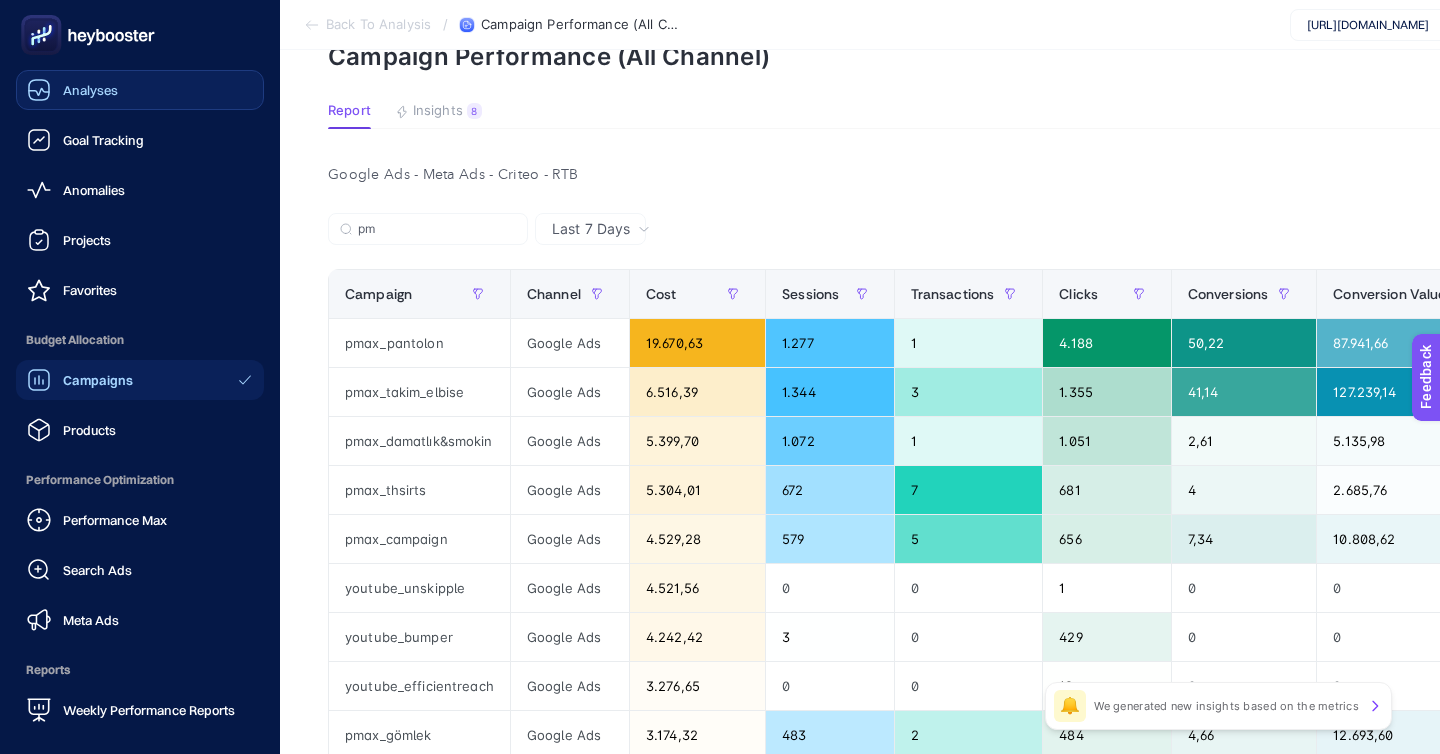 click on "Analyses" at bounding box center [90, 90] 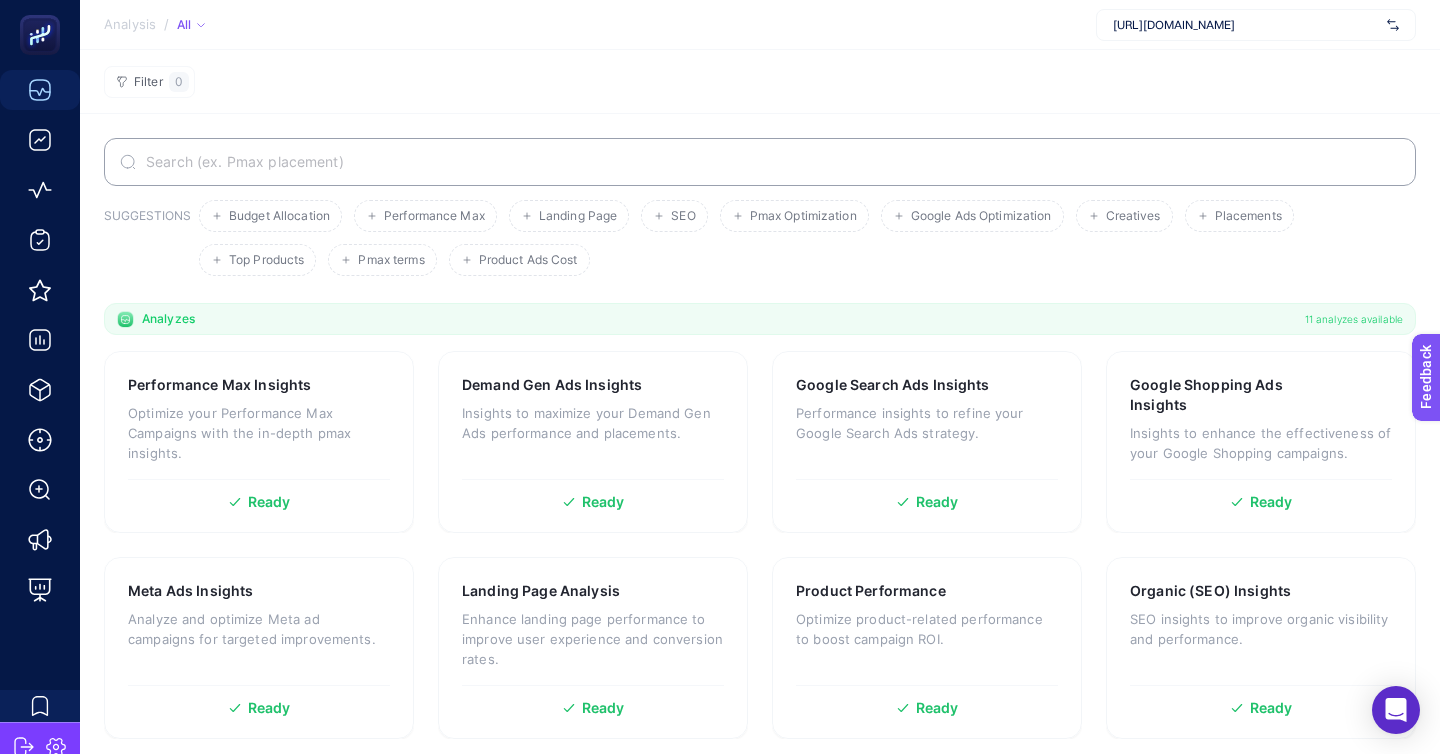 click on "[URL][DOMAIN_NAME]" at bounding box center [1246, 25] 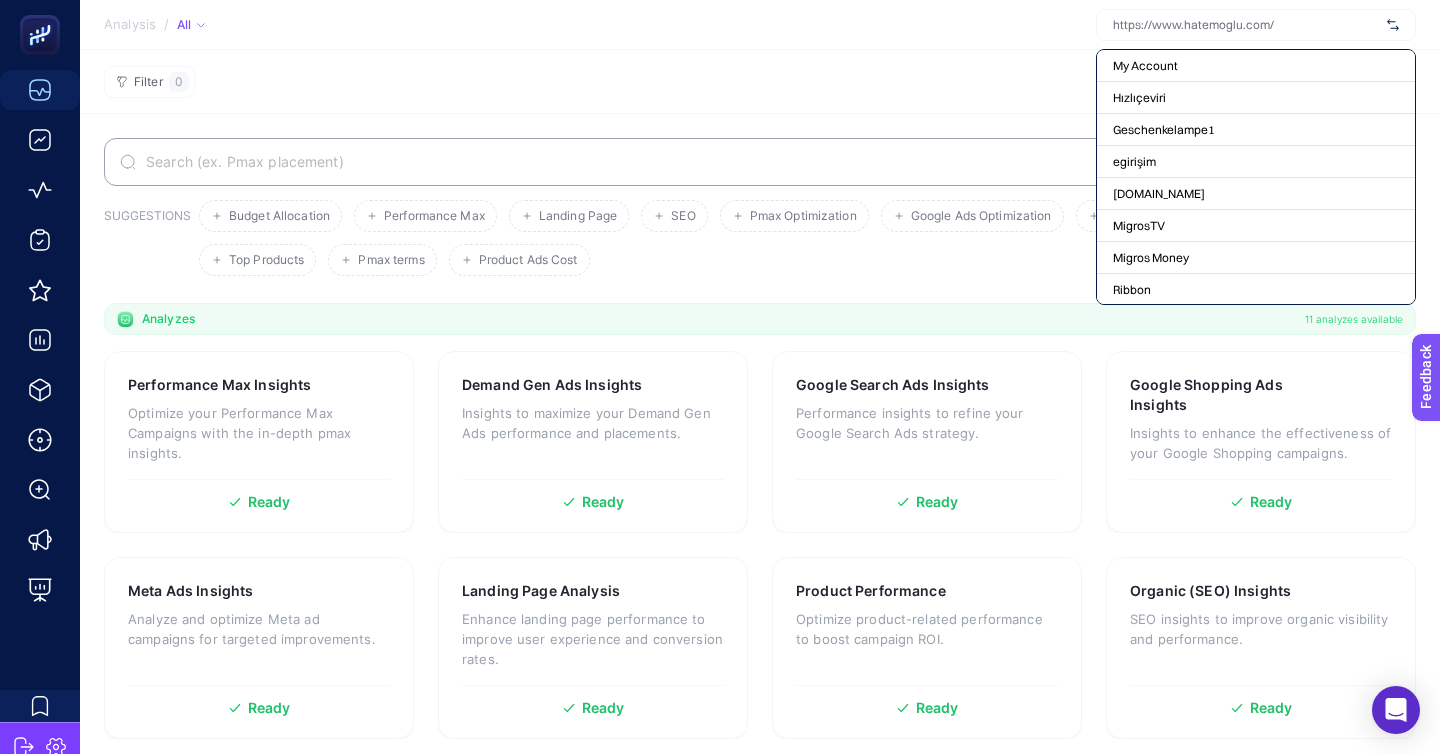 click on "Filter  0" 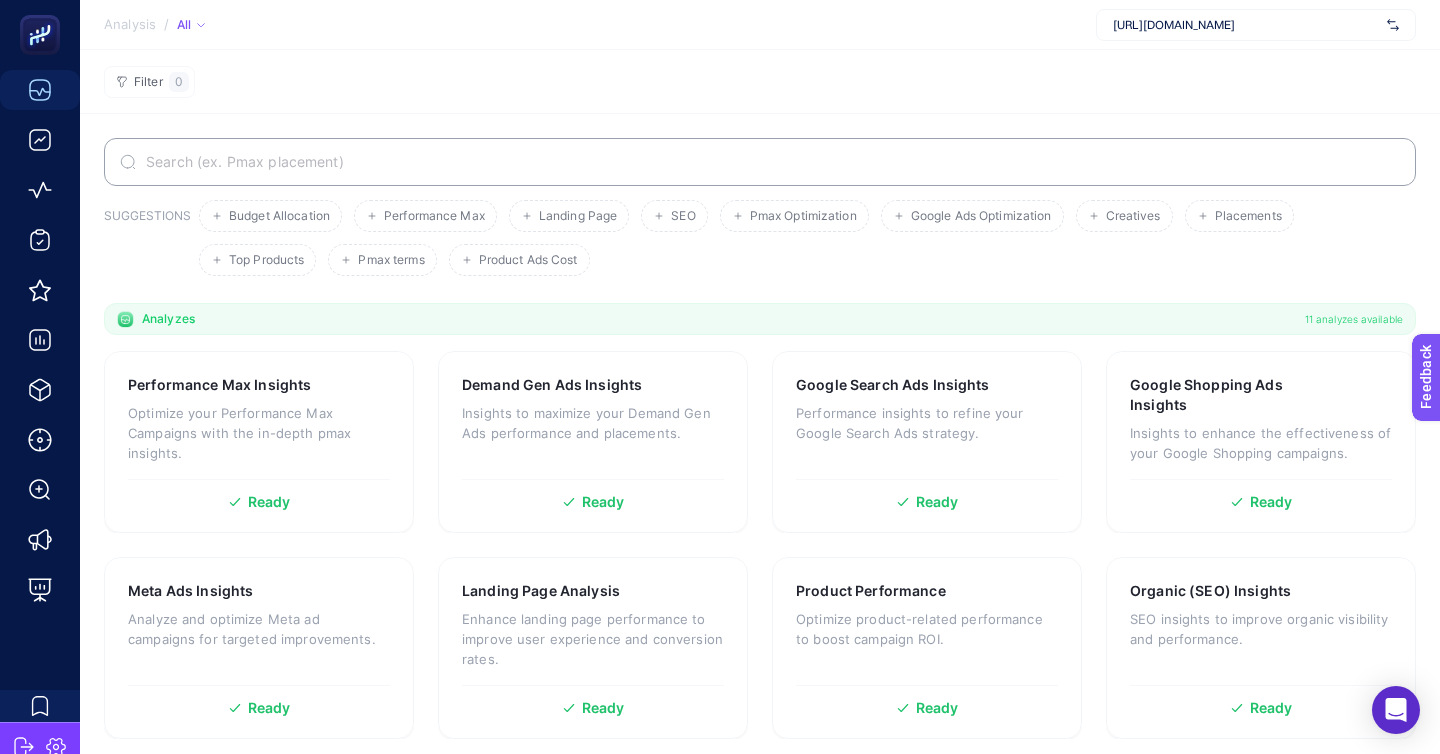 click on "[URL][DOMAIN_NAME]" at bounding box center [1256, 25] 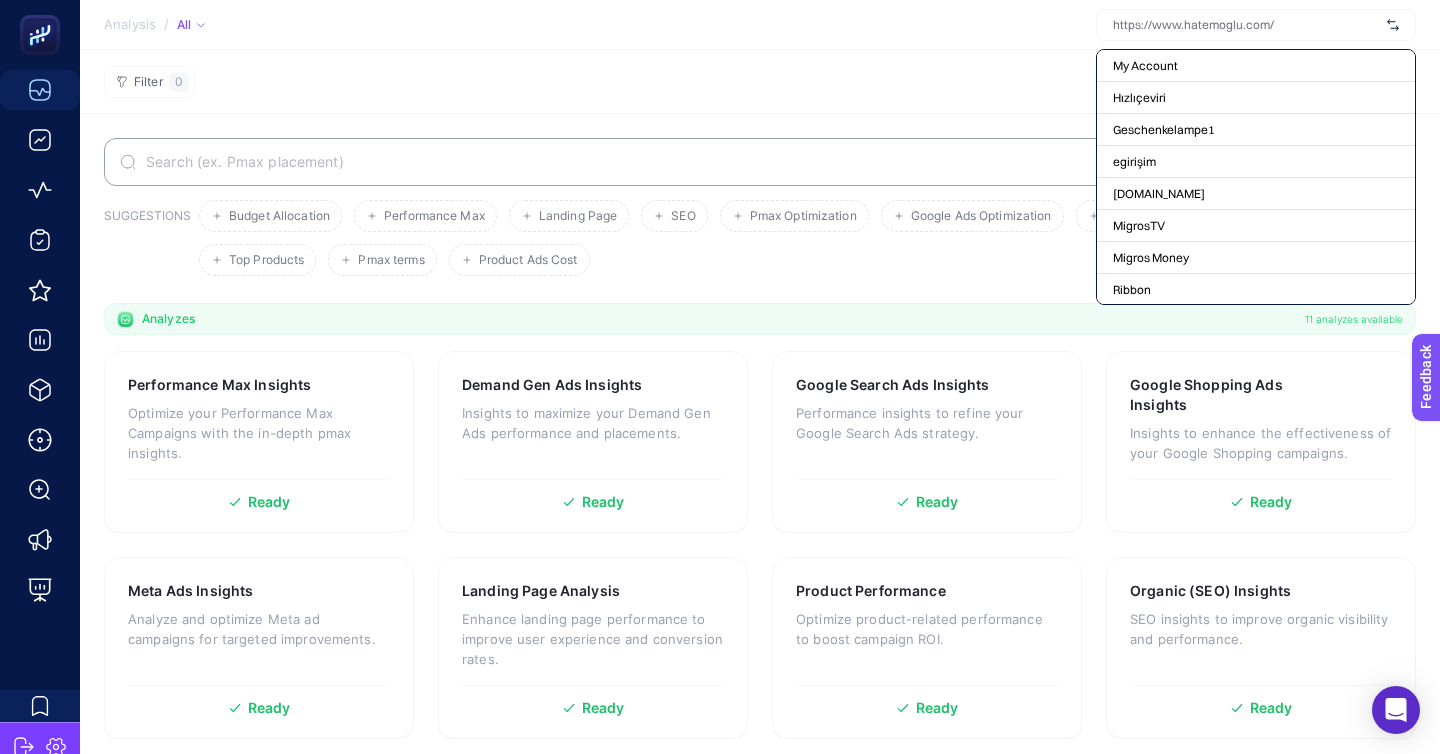 click on "Filter  0" 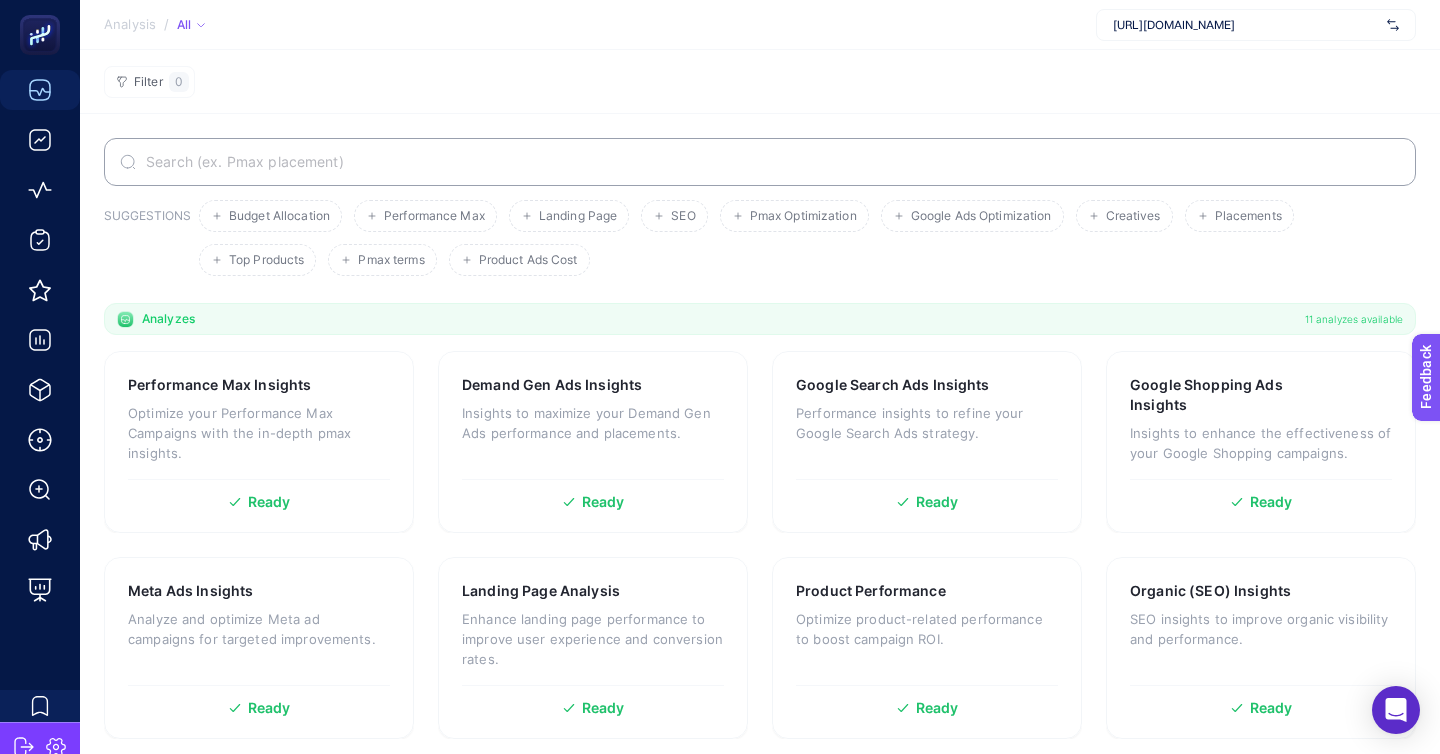 click on "[URL][DOMAIN_NAME]" at bounding box center [1246, 25] 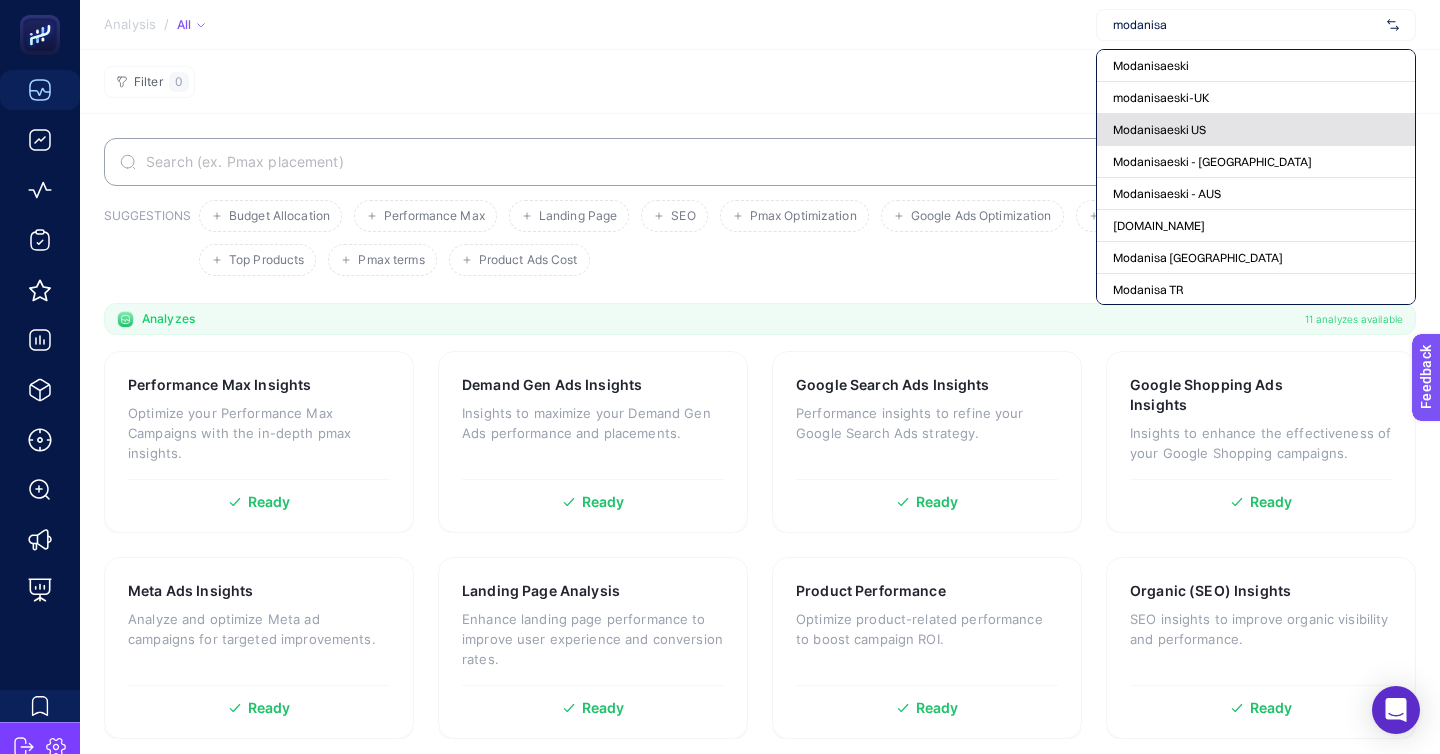 scroll, scrollTop: 190, scrollLeft: 0, axis: vertical 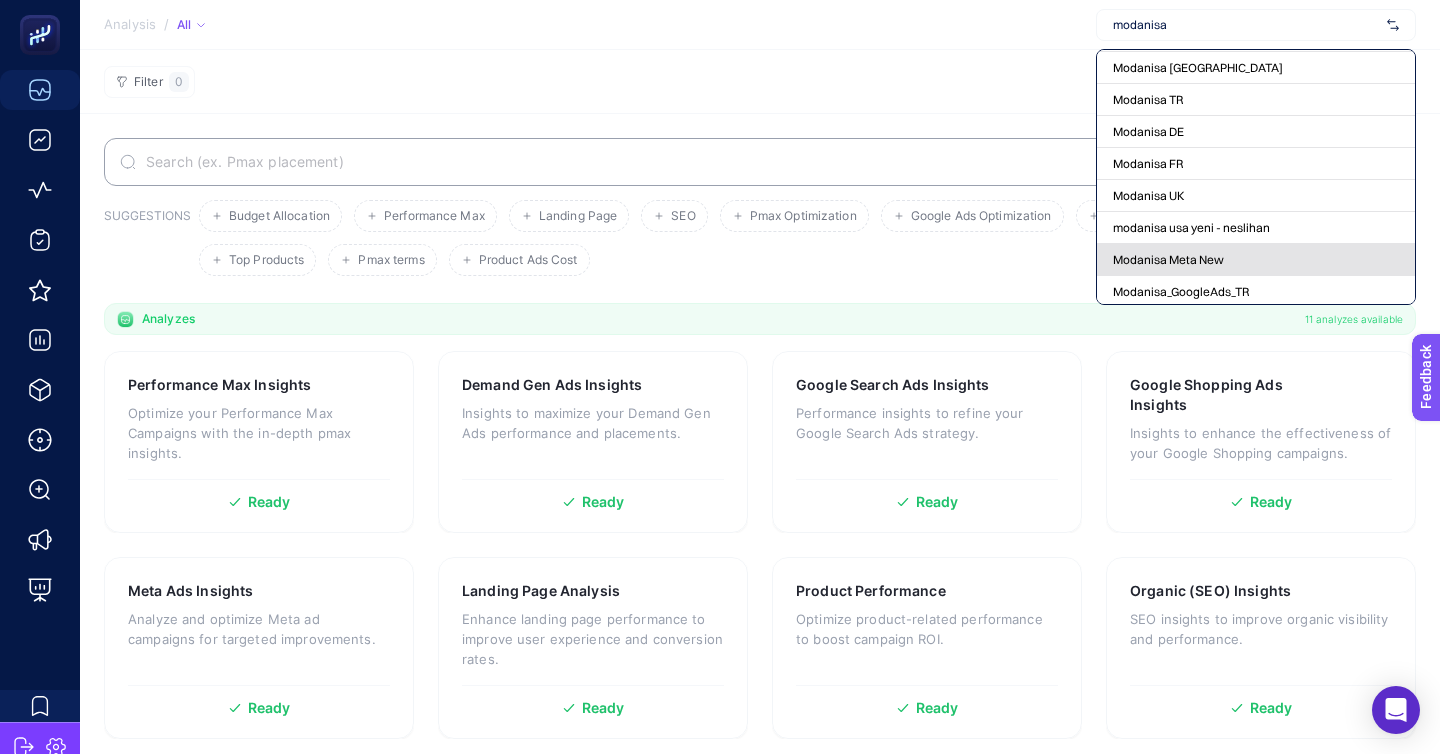type on "modanisa" 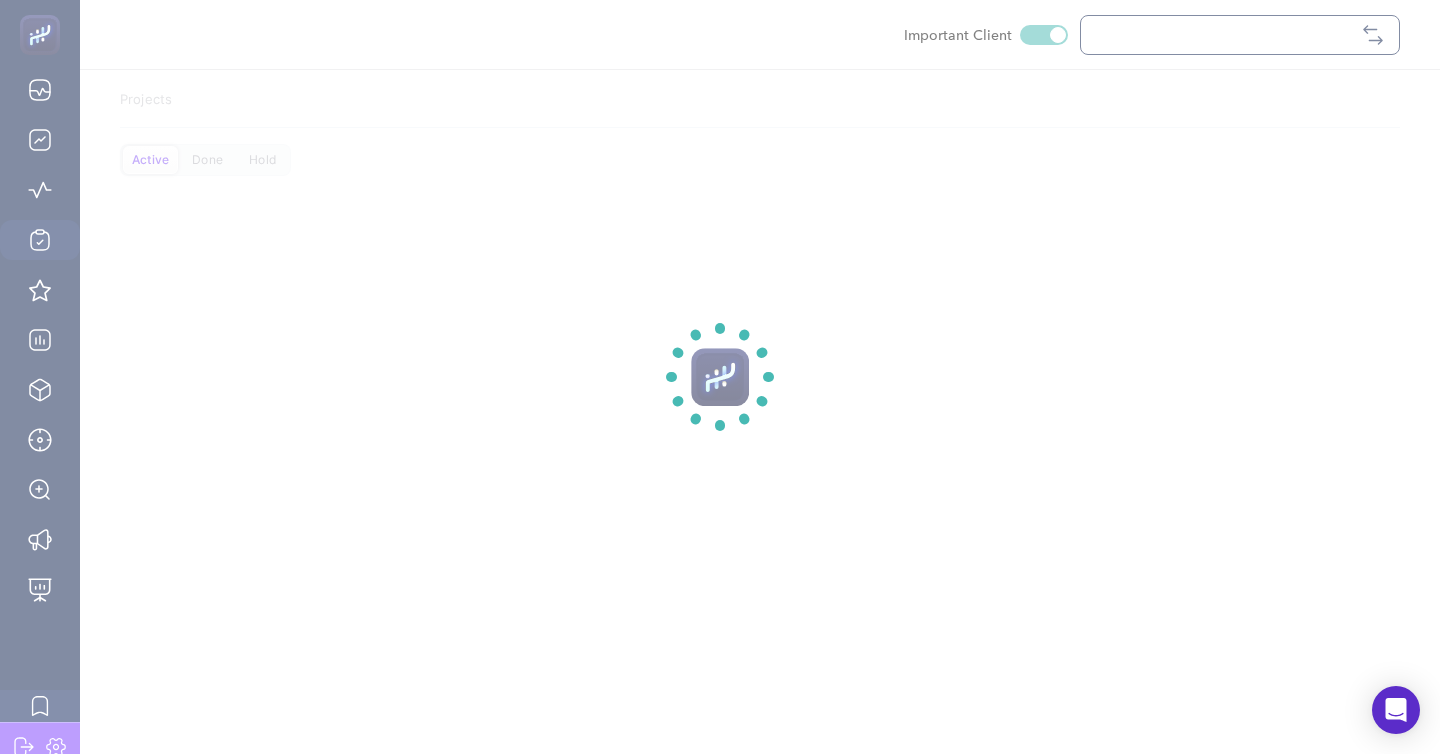checkbox on "true" 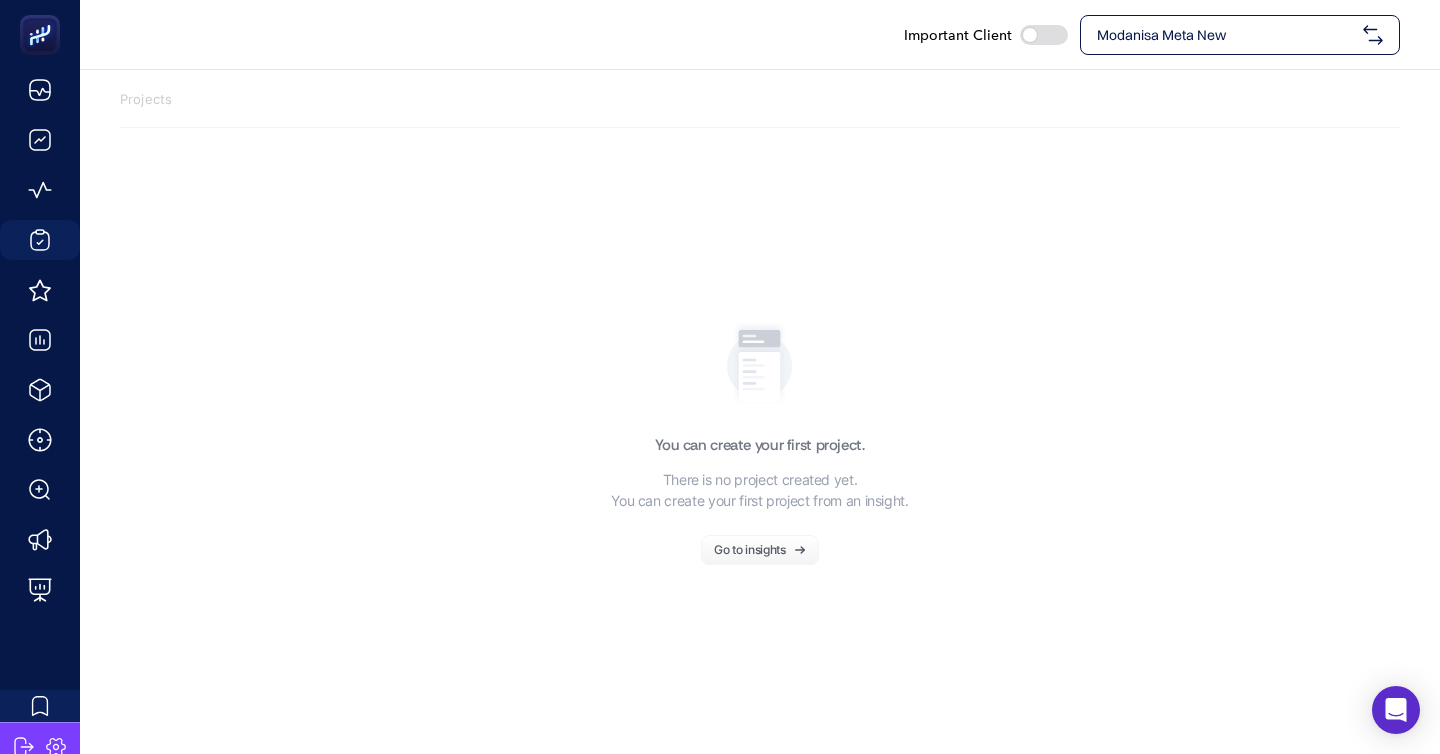 scroll, scrollTop: 0, scrollLeft: 0, axis: both 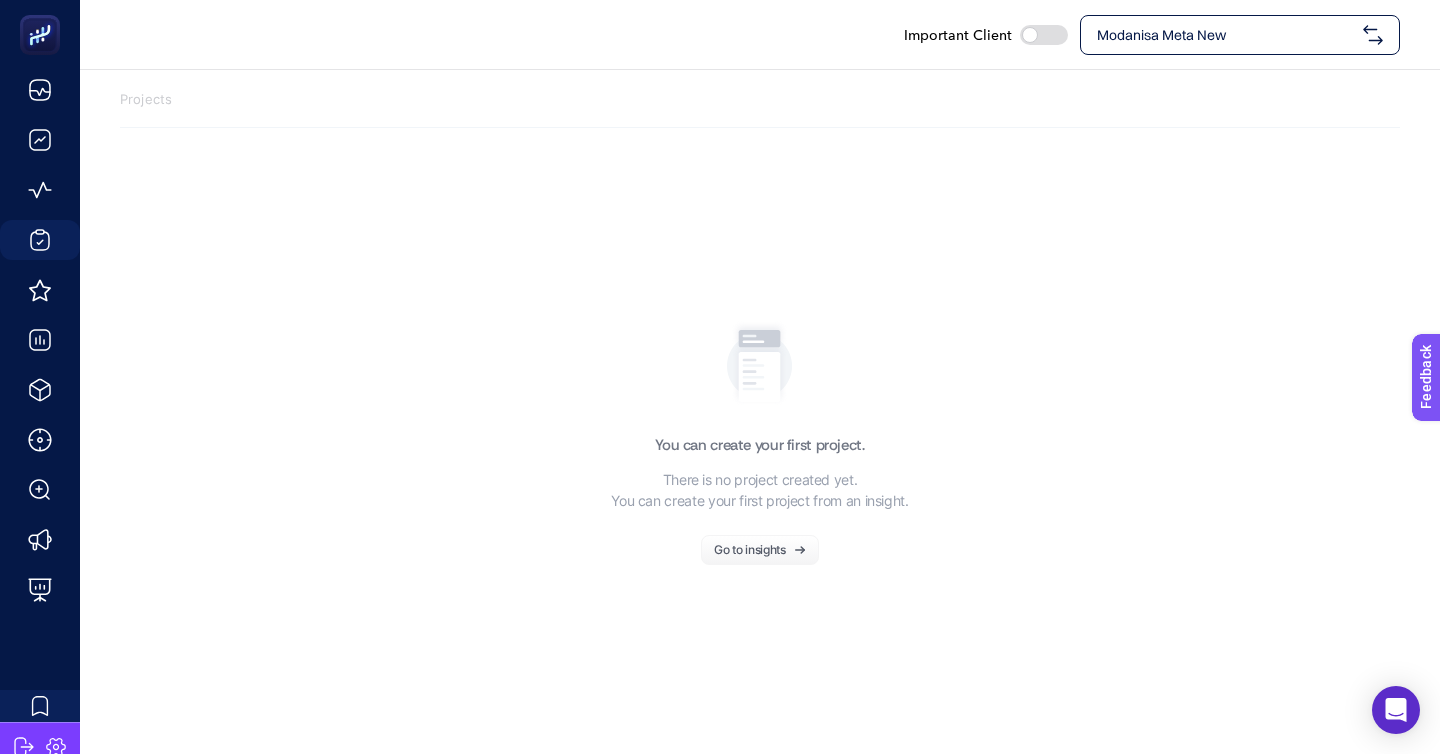 click on "Modanisa Meta New" at bounding box center [1226, 35] 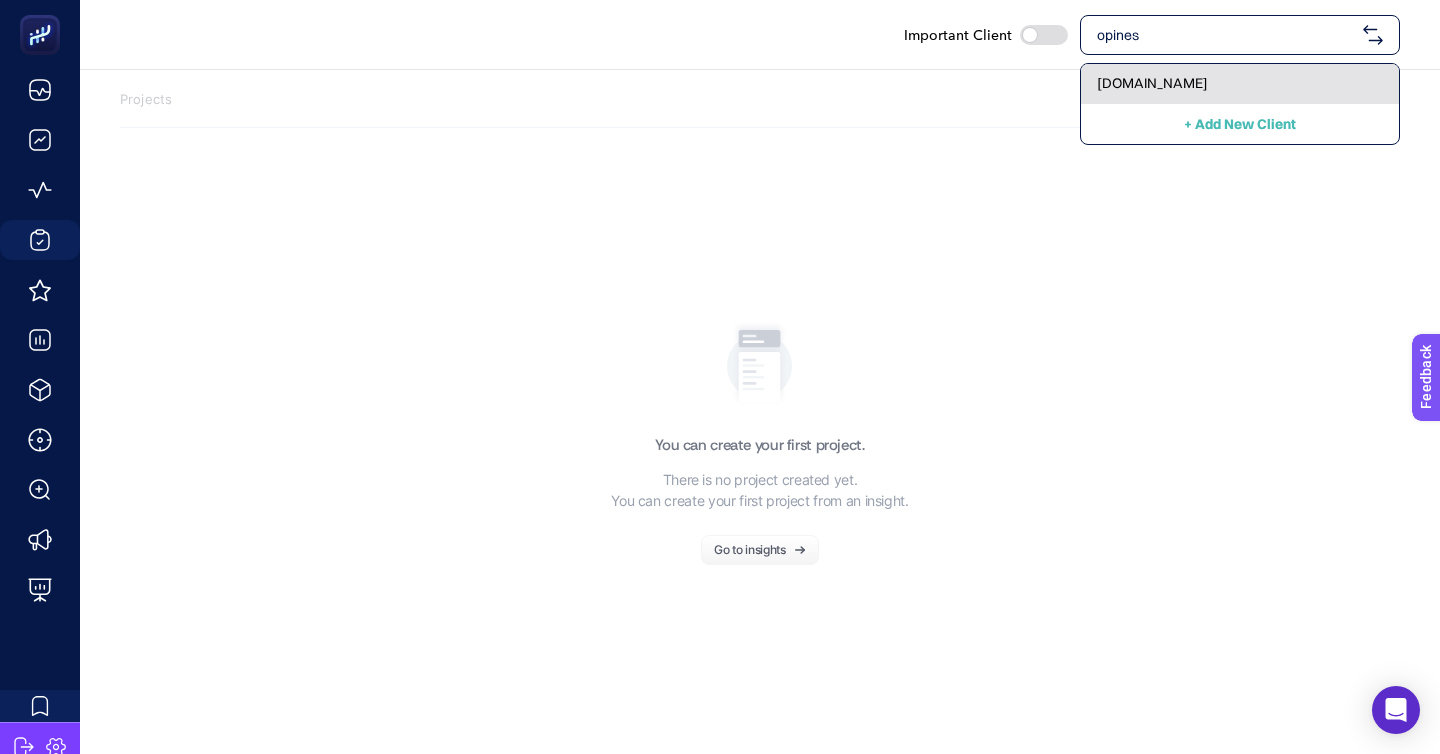 type on "opines" 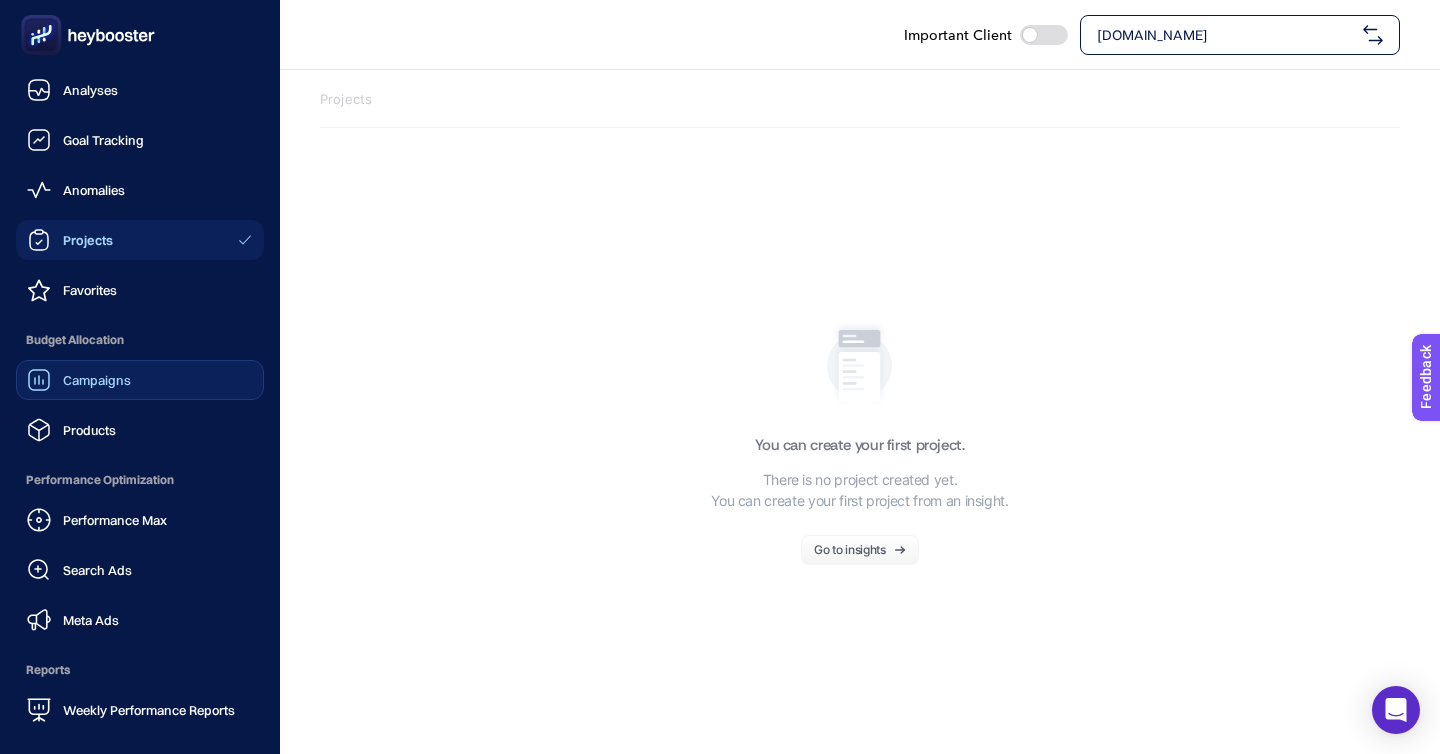 click on "Campaigns" 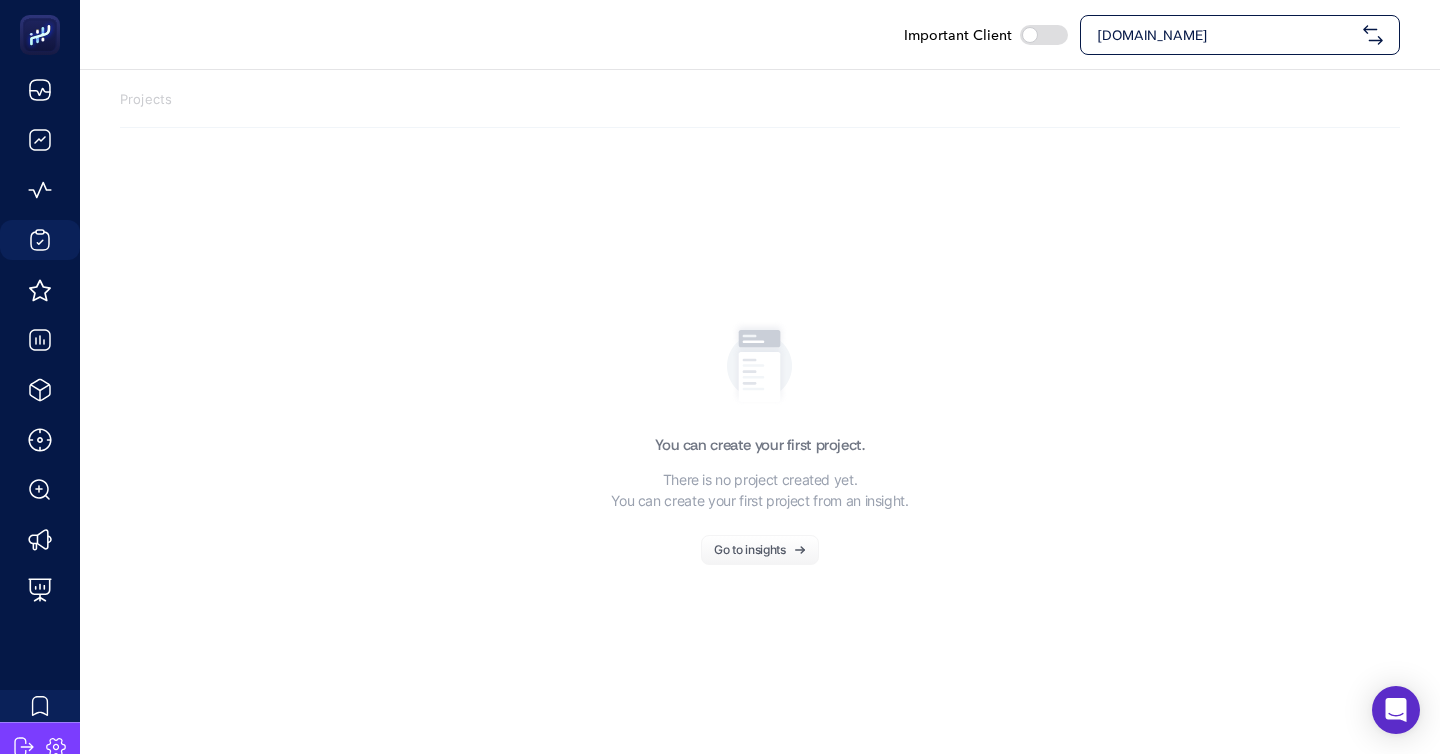 scroll, scrollTop: 0, scrollLeft: 0, axis: both 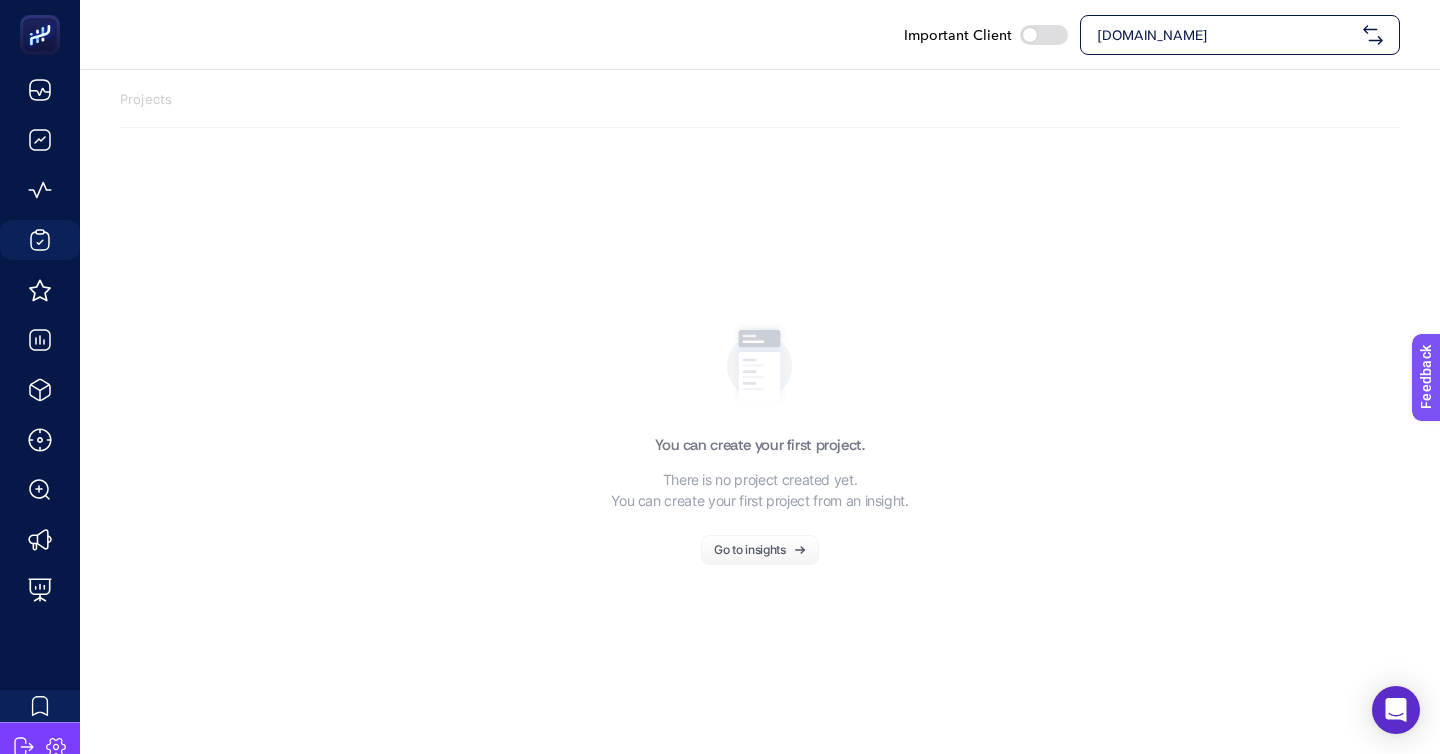 click on "[DOMAIN_NAME]" at bounding box center (1240, 35) 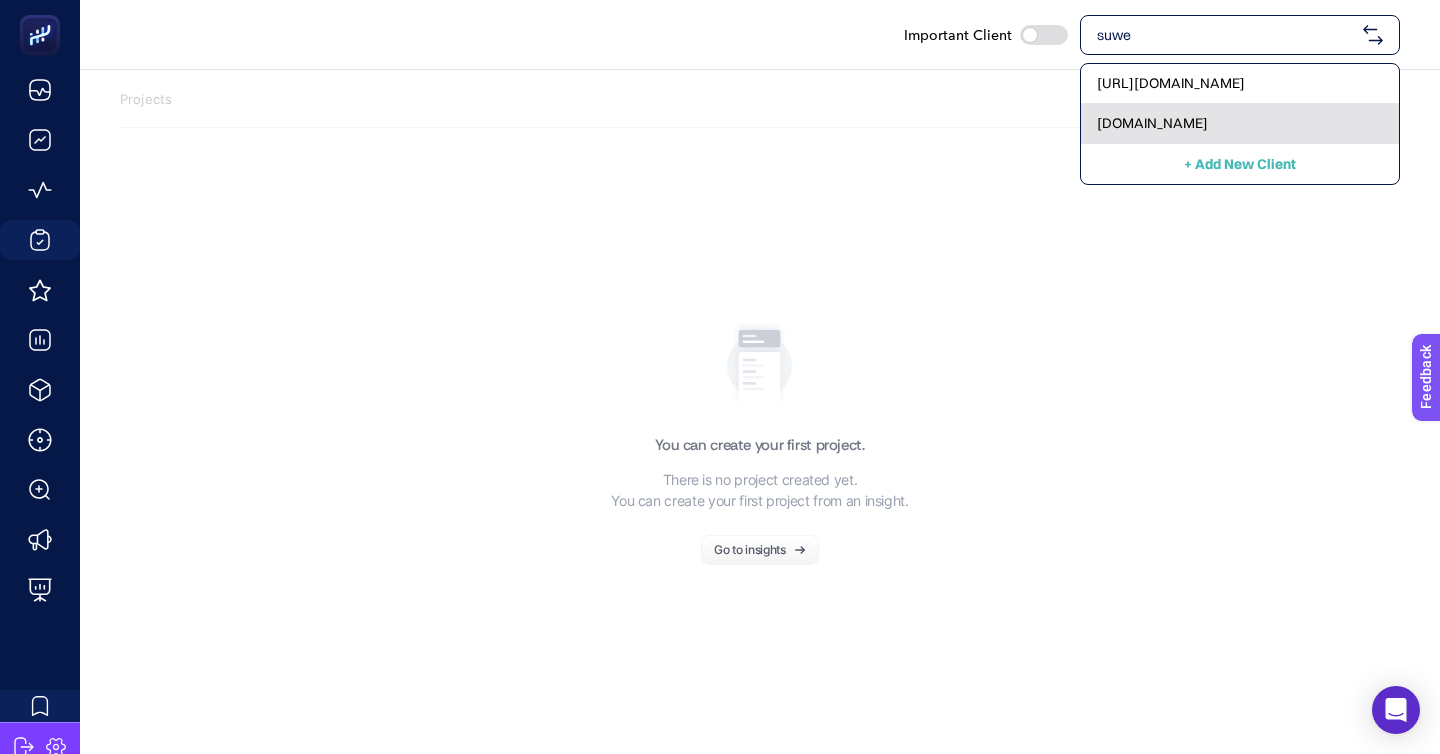 type on "suwe" 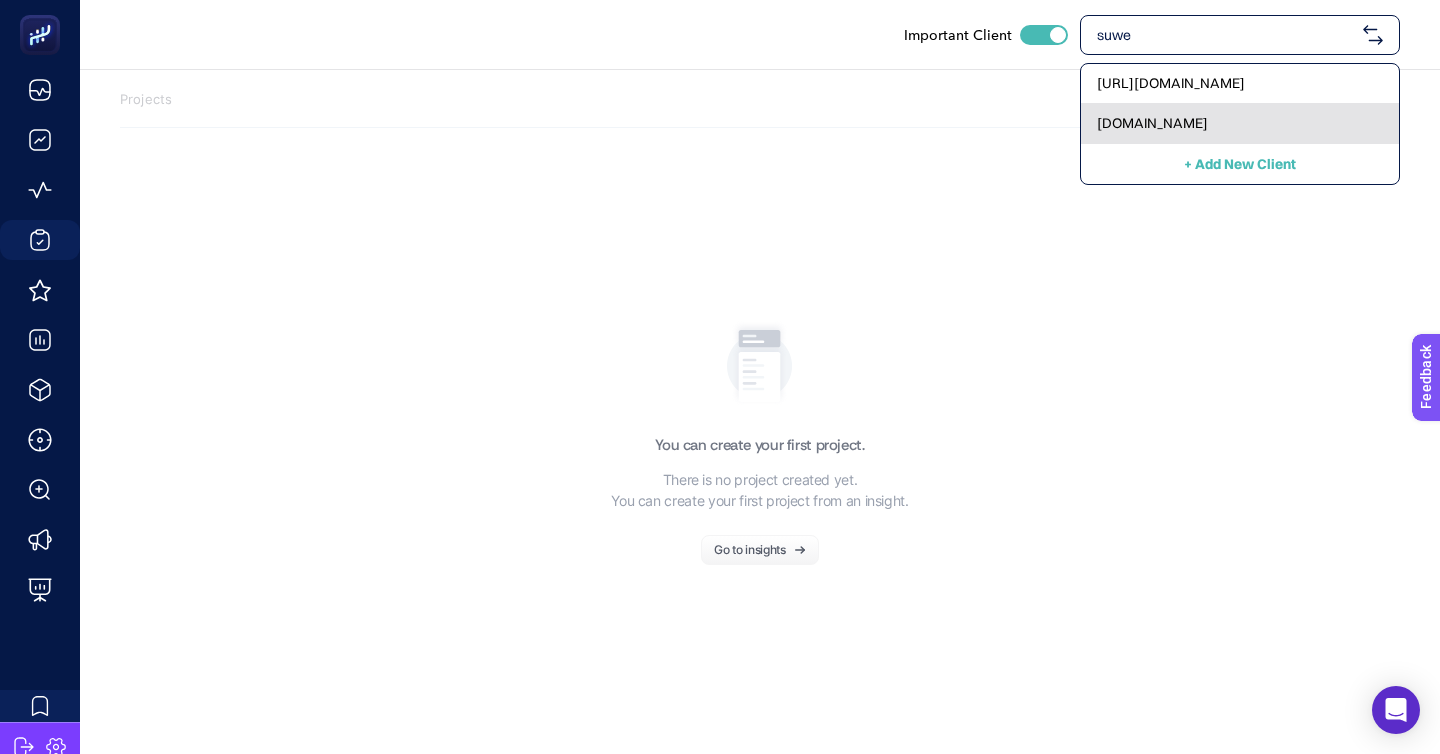 checkbox on "true" 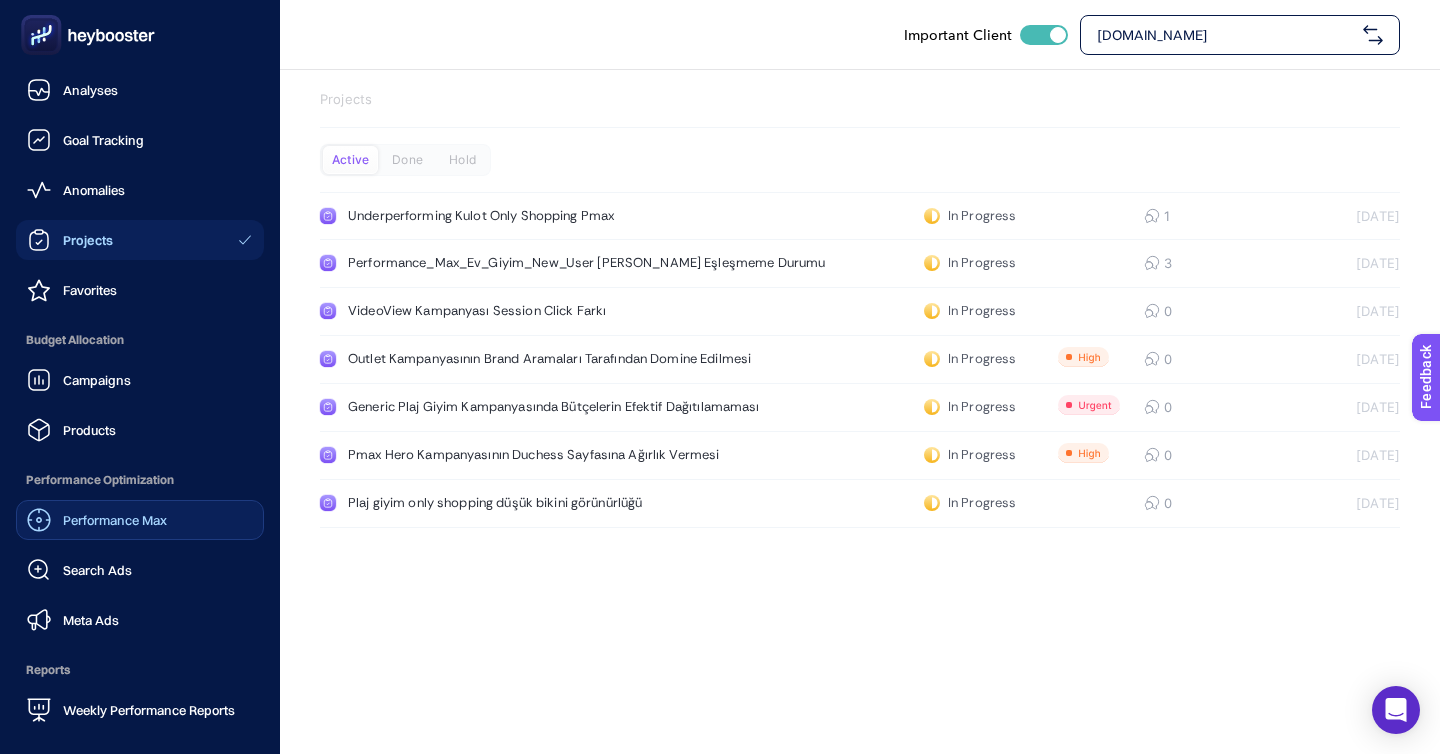 click on "Performance Max" at bounding box center [115, 520] 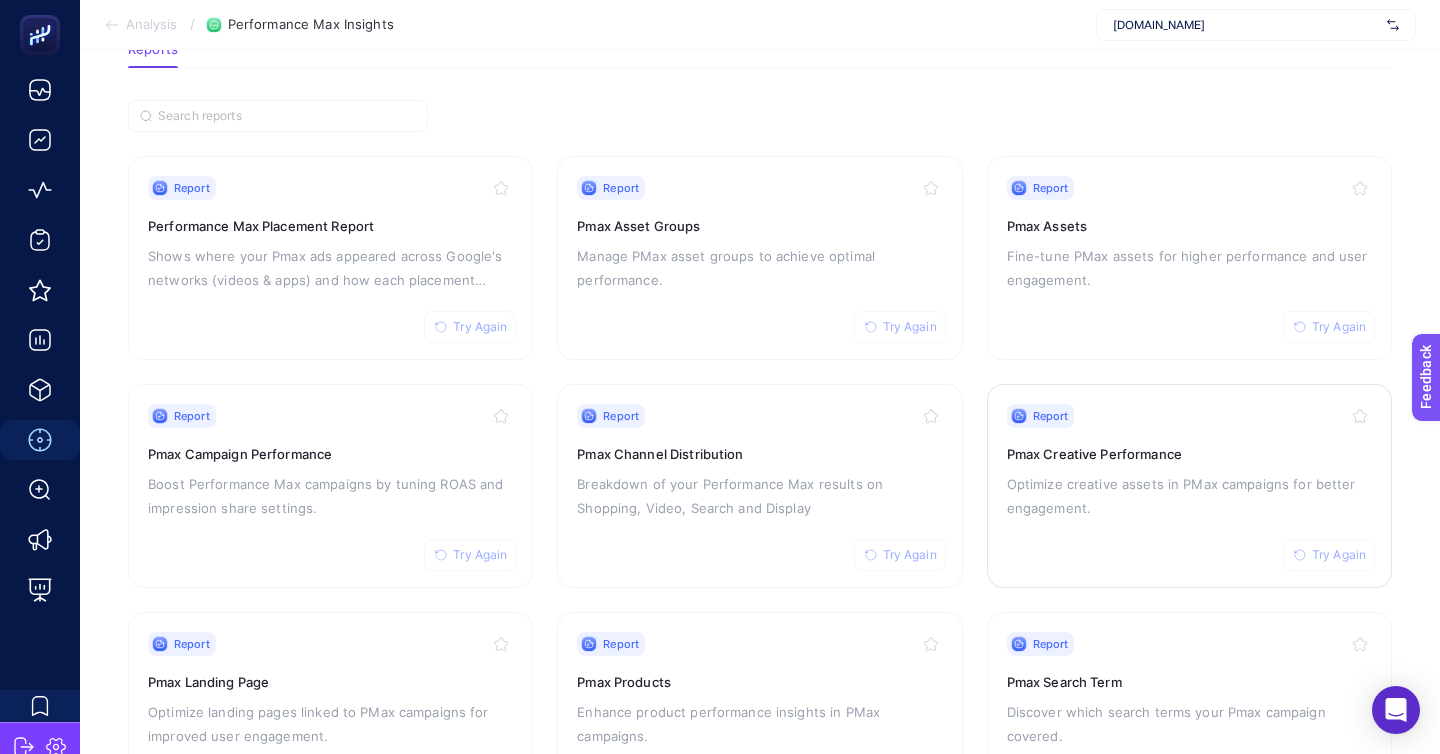 scroll, scrollTop: 162, scrollLeft: 0, axis: vertical 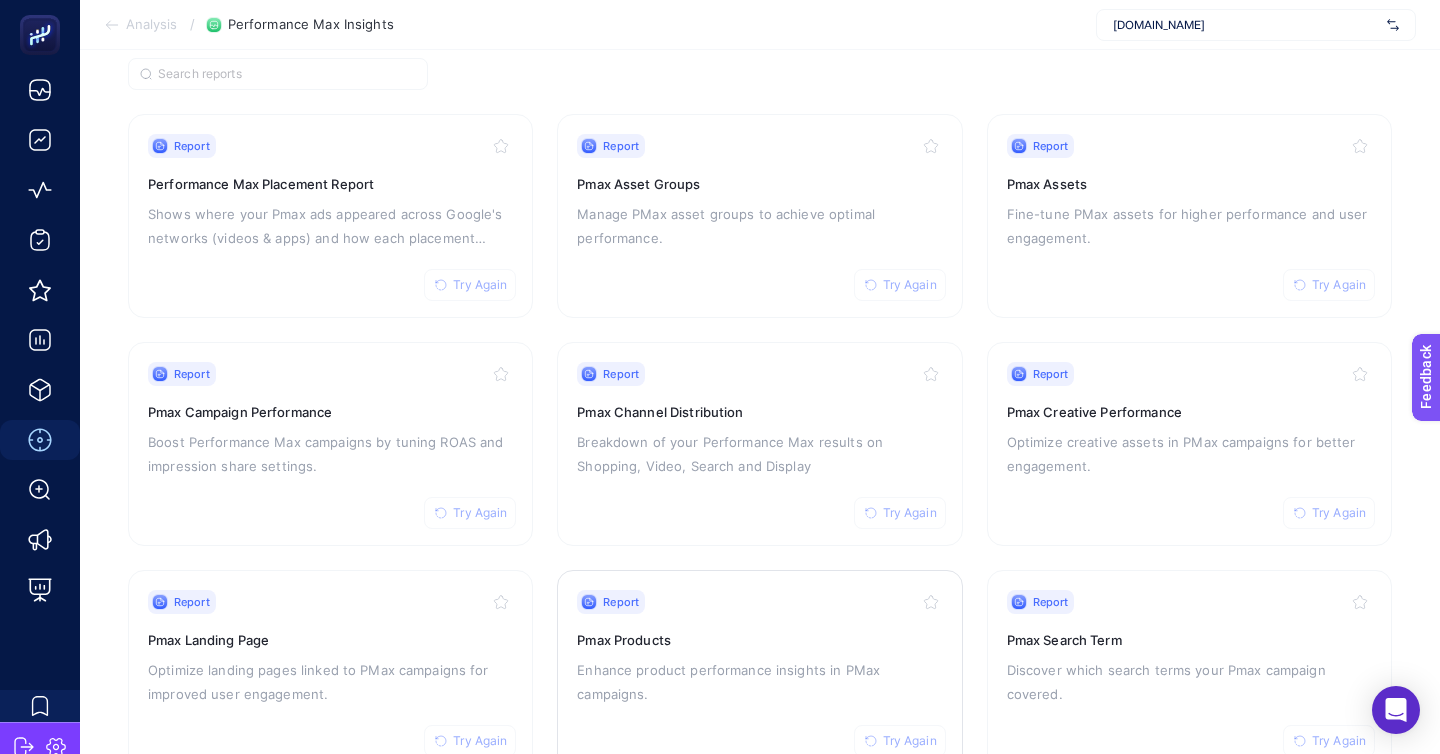 click on "Report Try Again Pmax Products Enhance product performance insights in PMax campaigns." at bounding box center (759, 672) 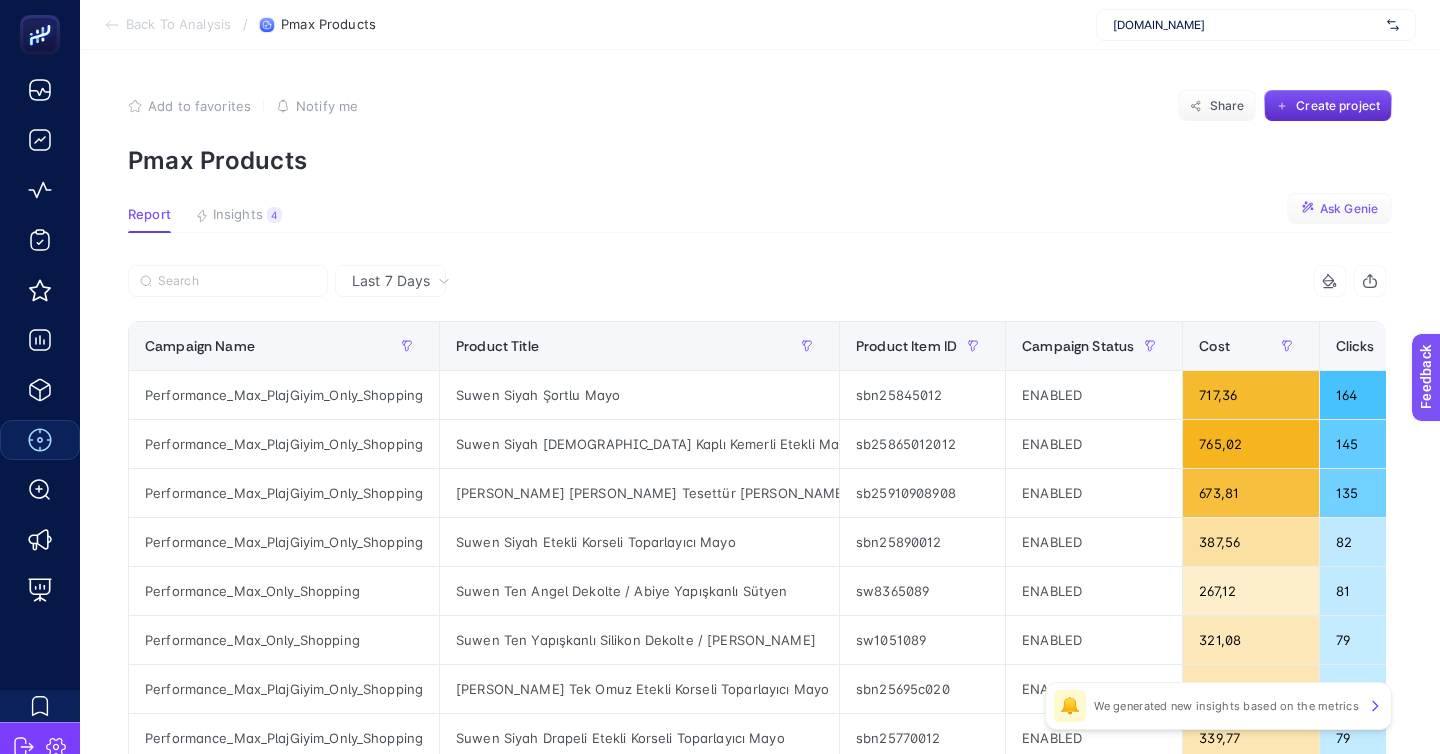 click on "Ask Genie" 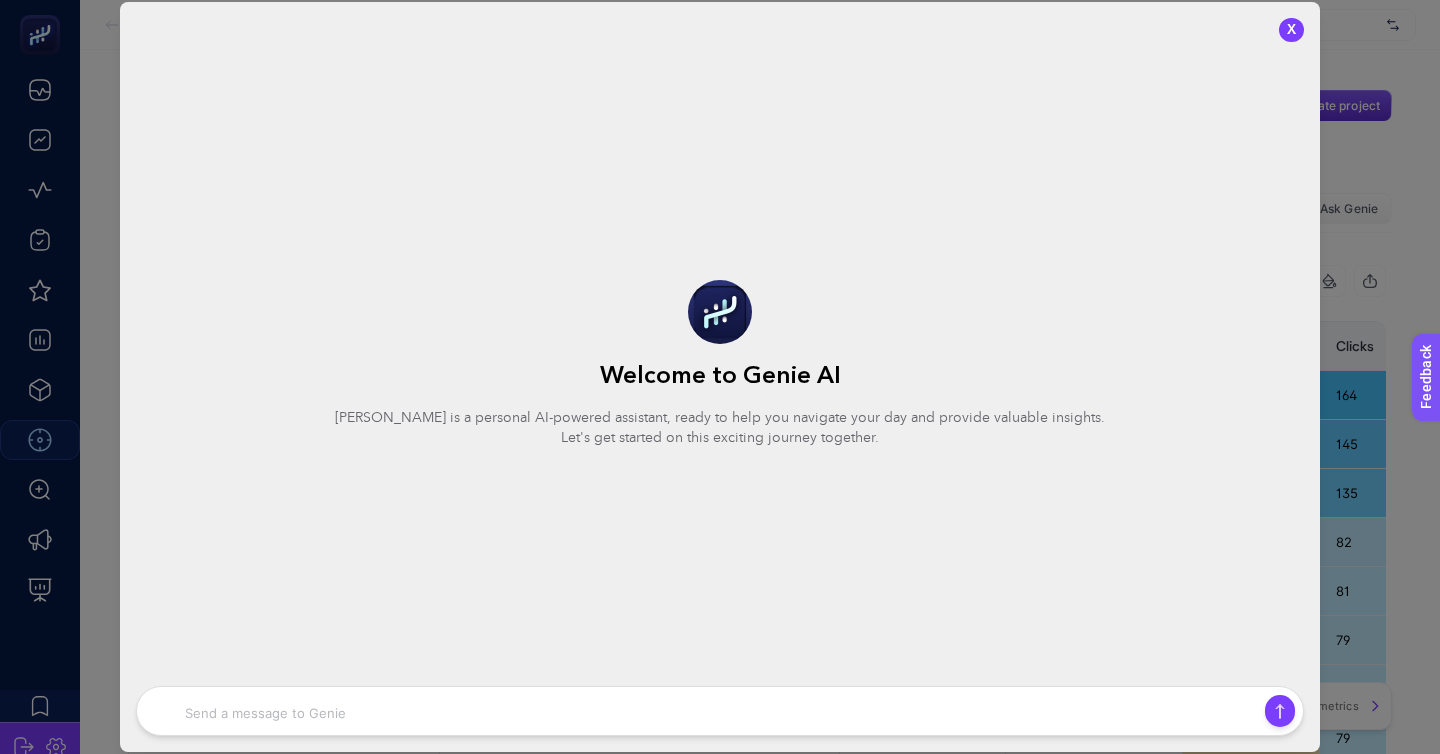 click at bounding box center [720, 711] 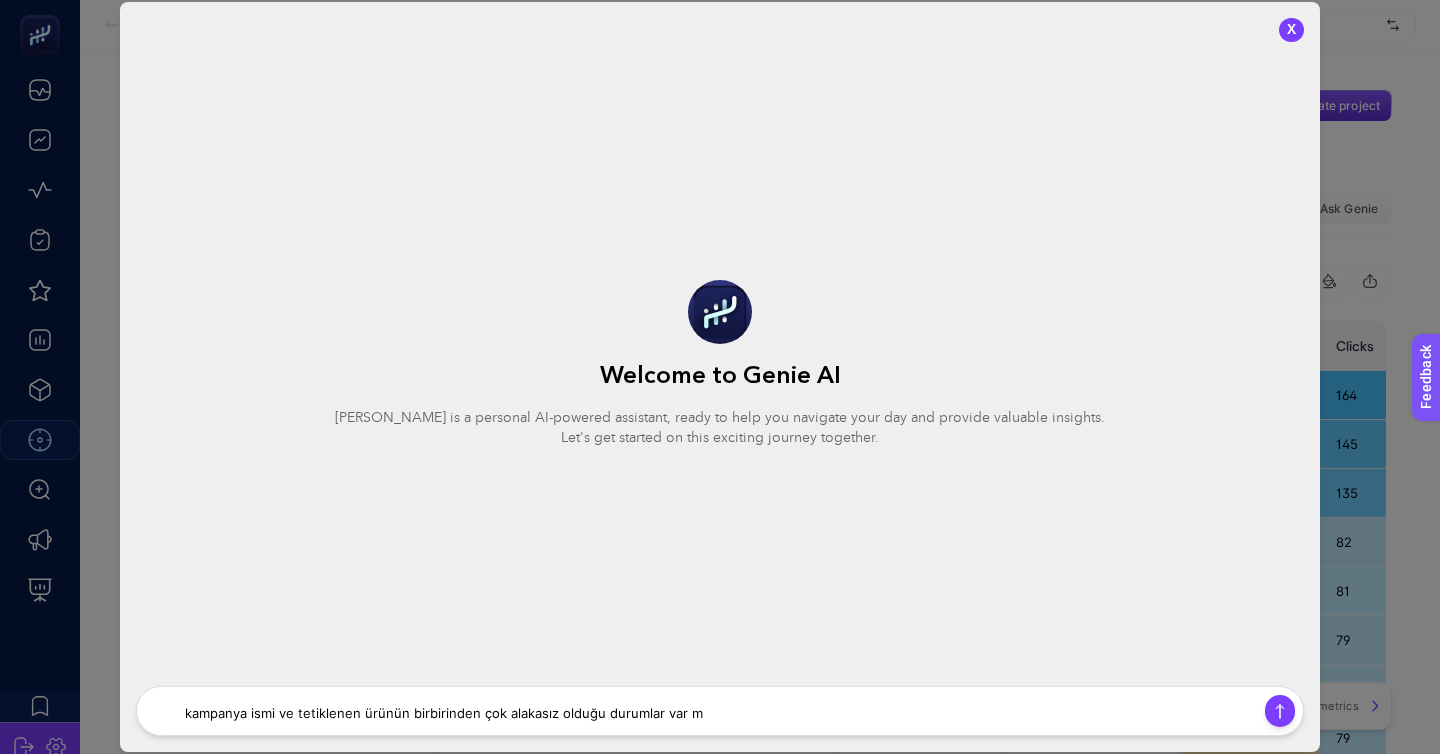 type on "kampanya ismi ve tetiklenen ürünün birbirinden çok alakasız olduğu durumlar var mı" 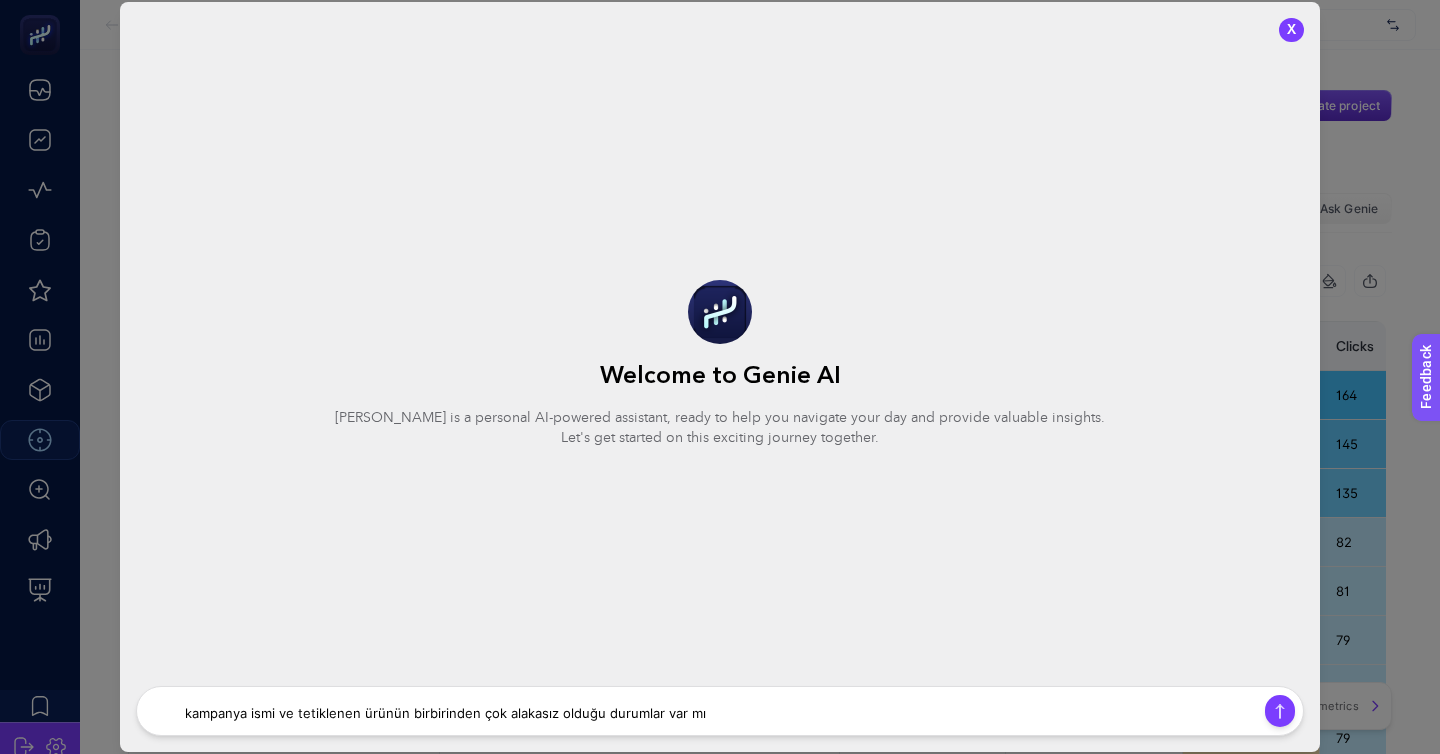 type 